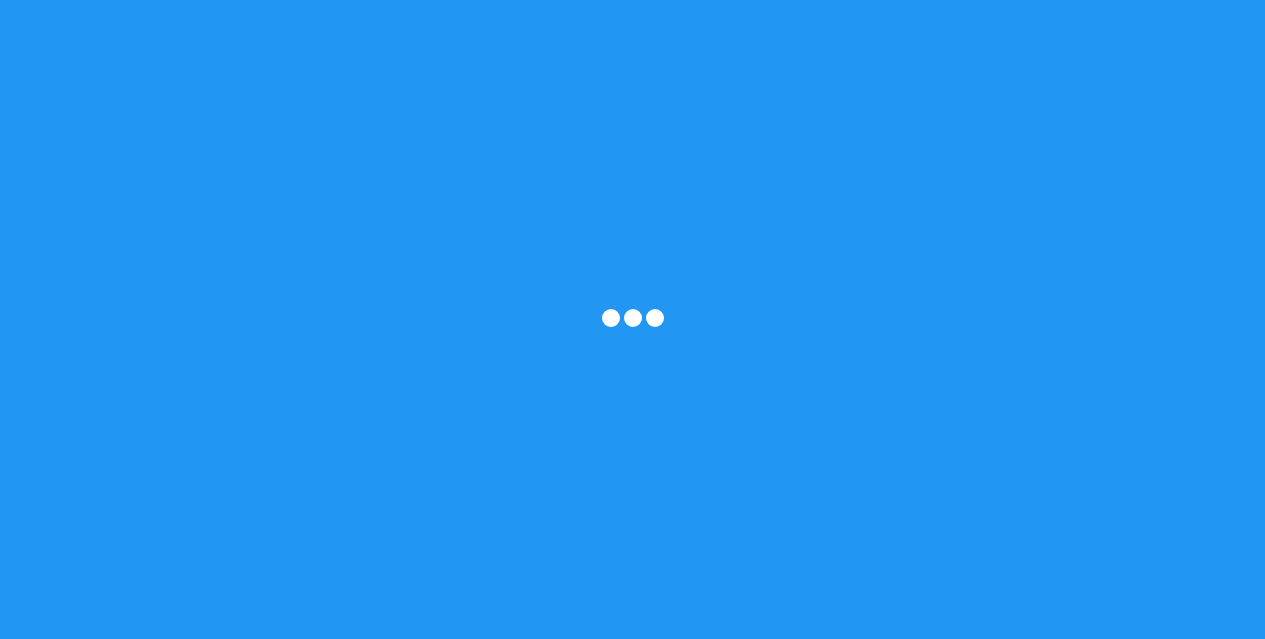scroll, scrollTop: 0, scrollLeft: 0, axis: both 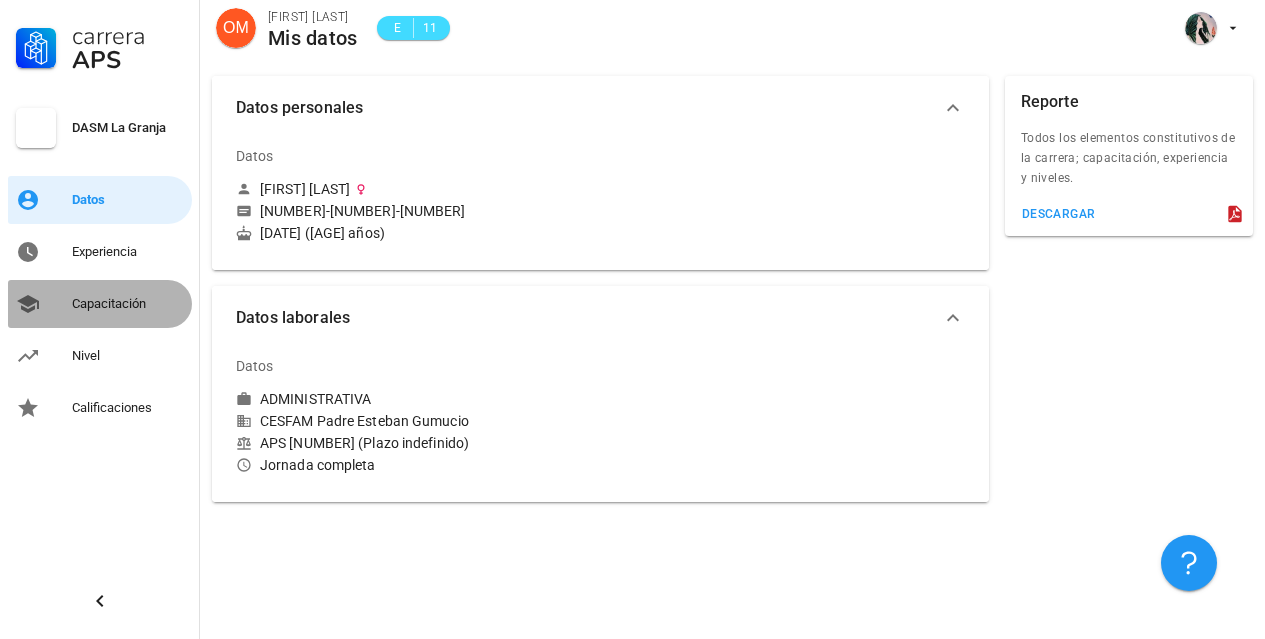 click on "Capacitación" at bounding box center (128, 304) 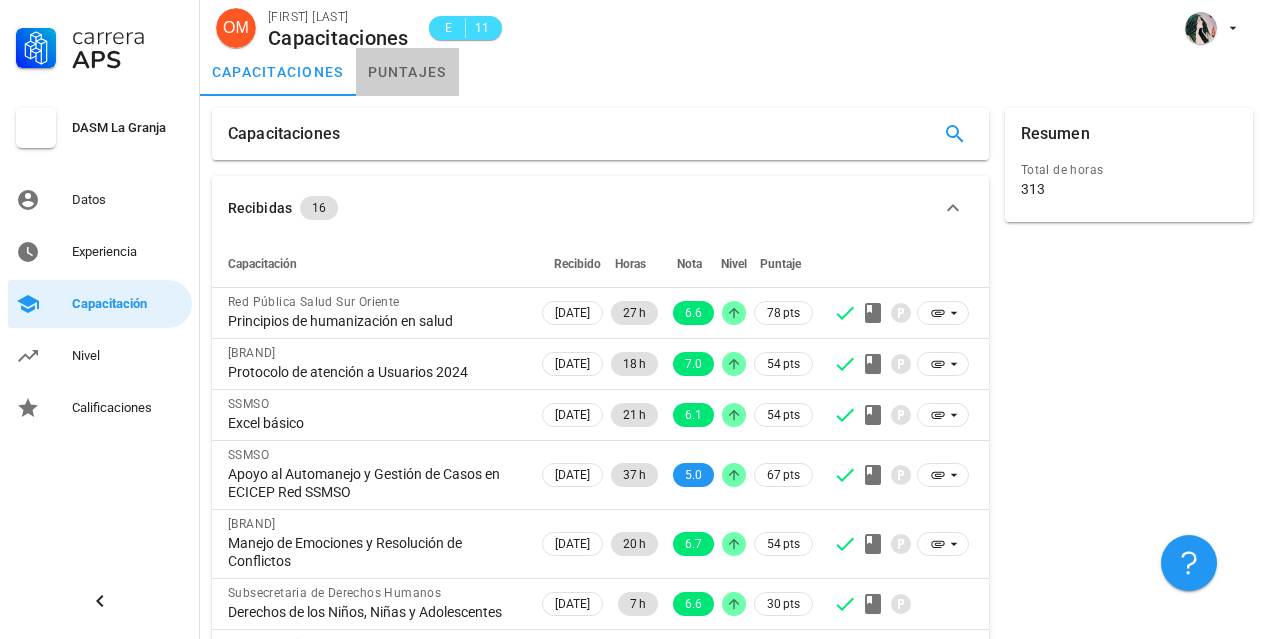 click on "puntajes" at bounding box center [407, 72] 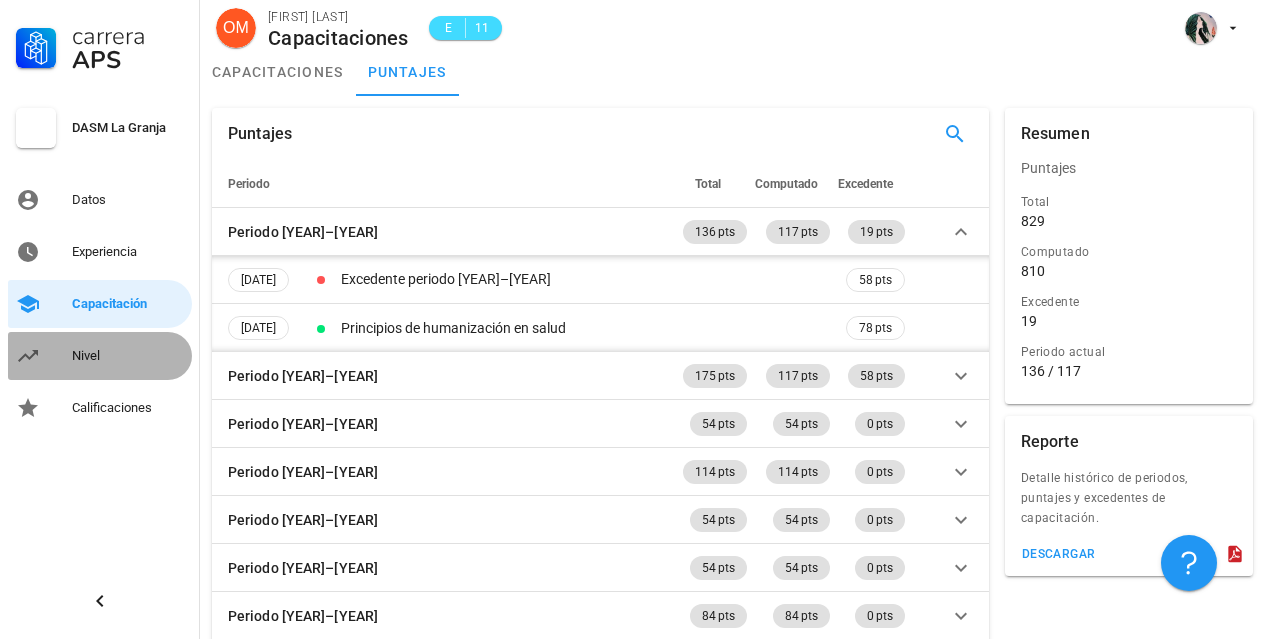 click on "Nivel" at bounding box center (128, 356) 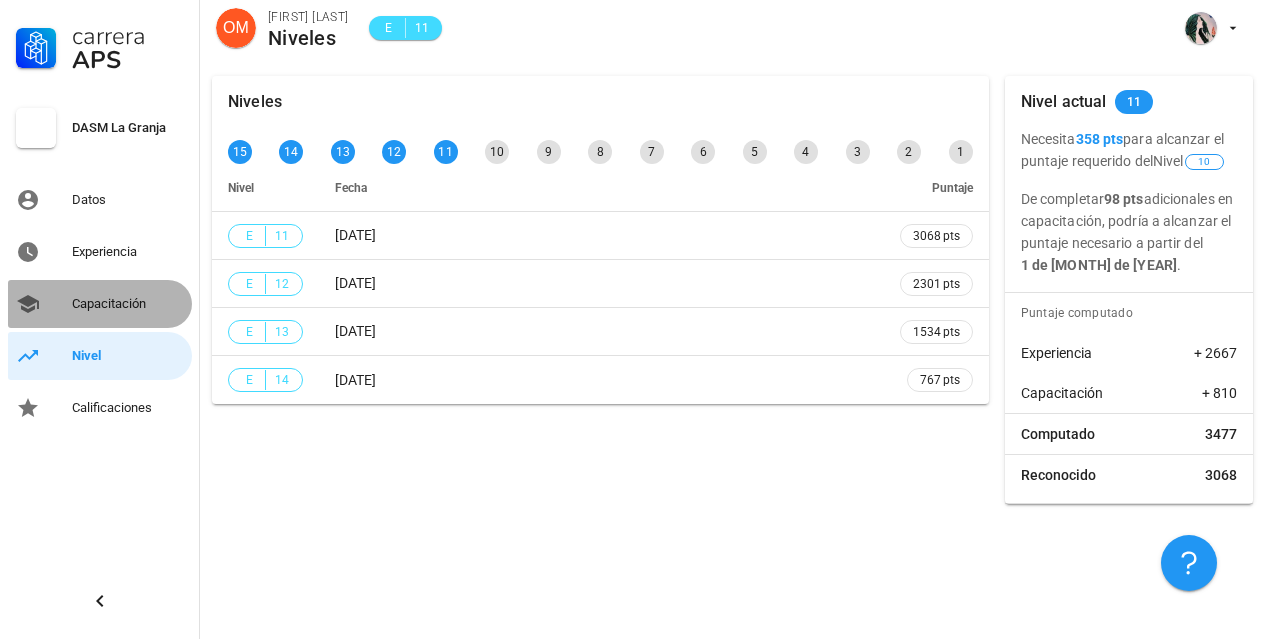 click on "Capacitación" at bounding box center [128, 304] 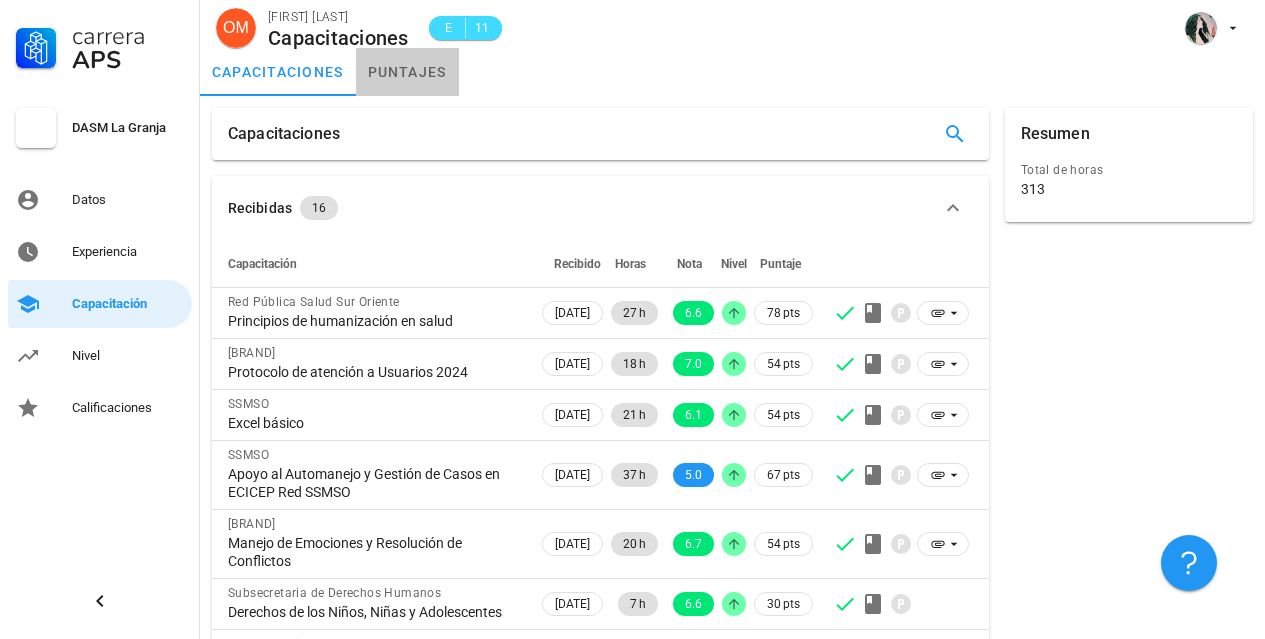 click on "puntajes" at bounding box center (407, 72) 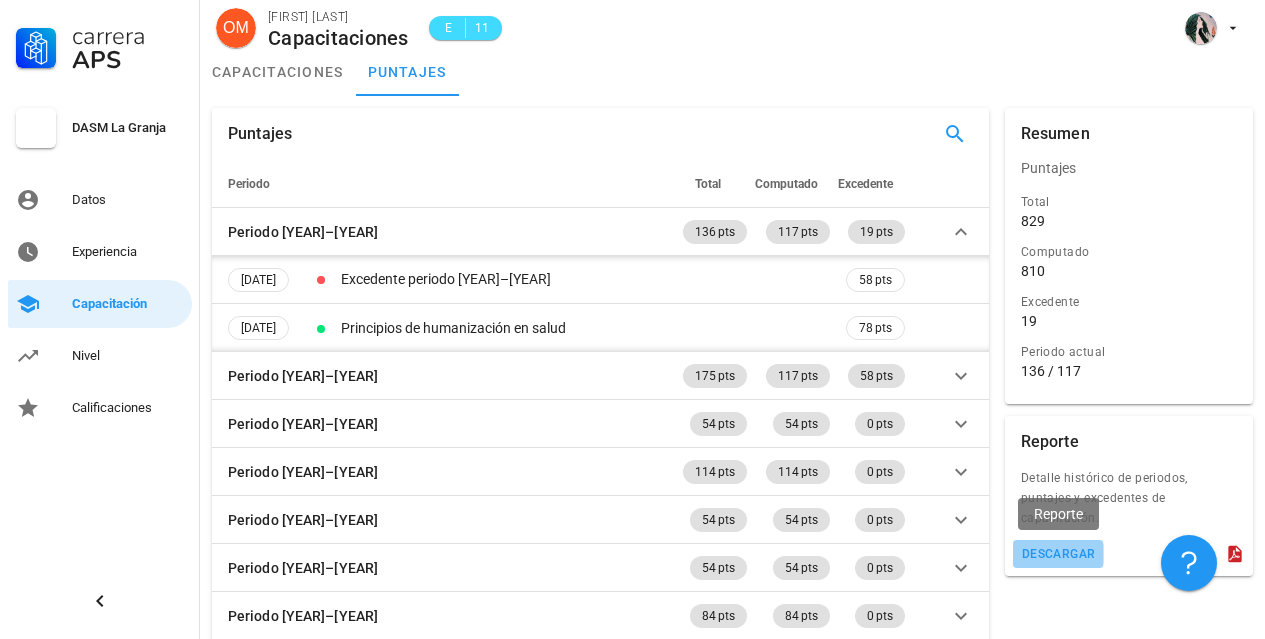 click on "descargar" at bounding box center [1058, 554] 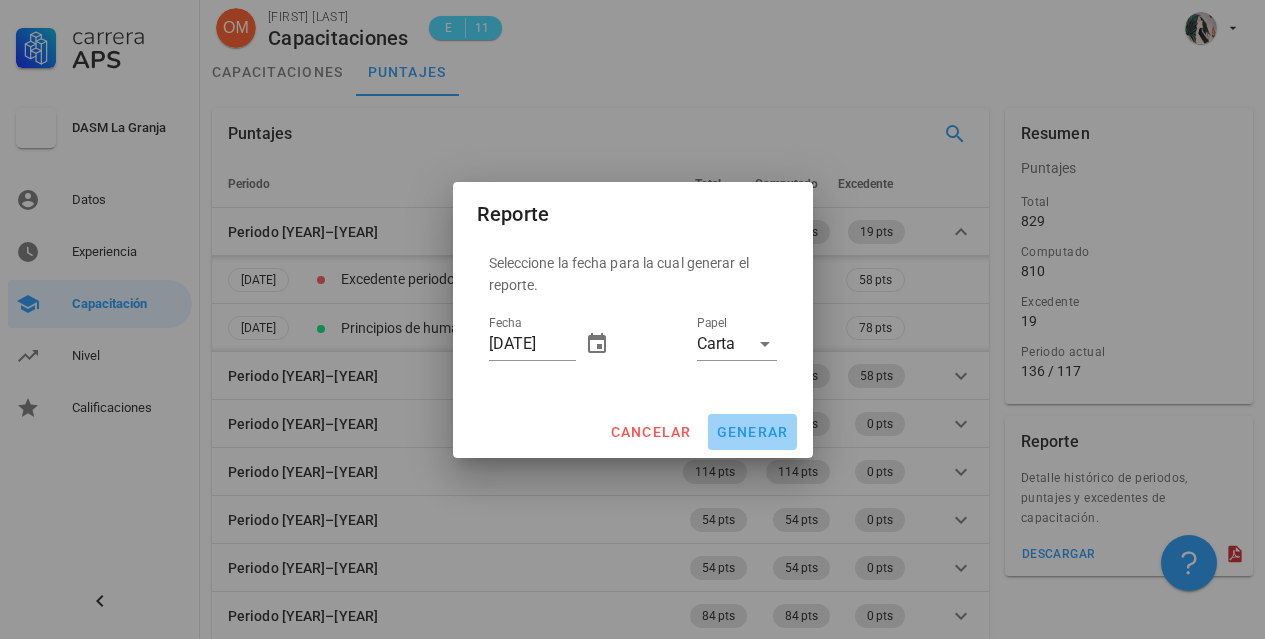 click on "generar" at bounding box center (752, 432) 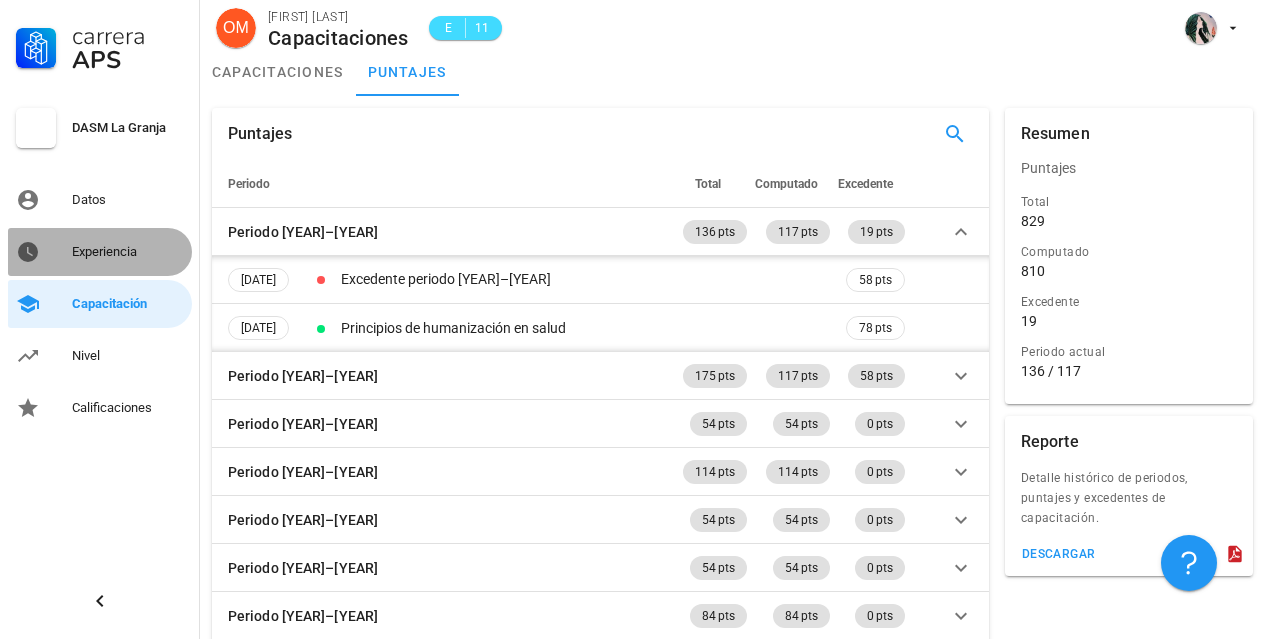 click on "Experiencia" at bounding box center (128, 252) 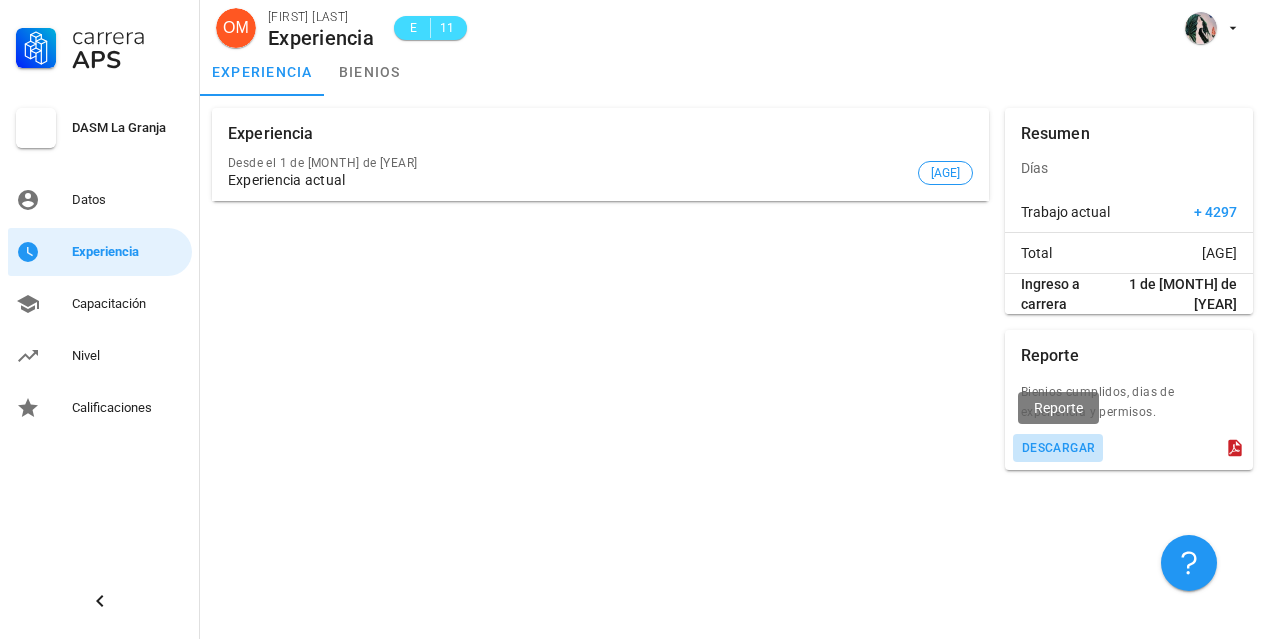 click on "descargar" at bounding box center (1058, 448) 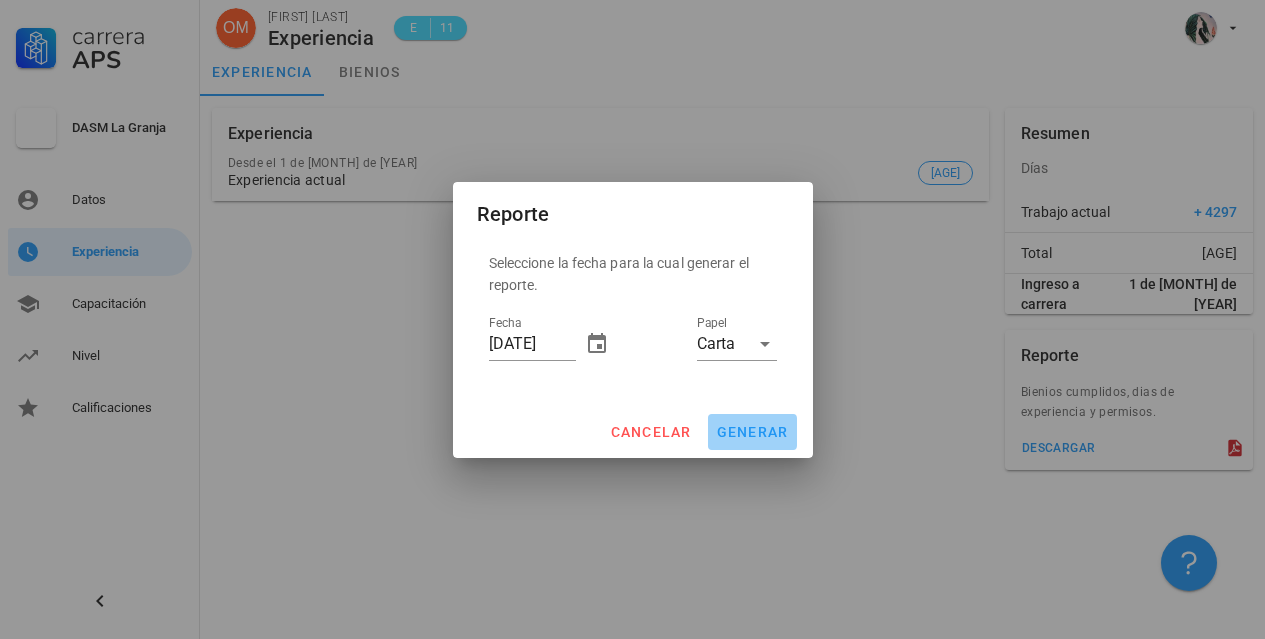 click on "generar" at bounding box center [752, 432] 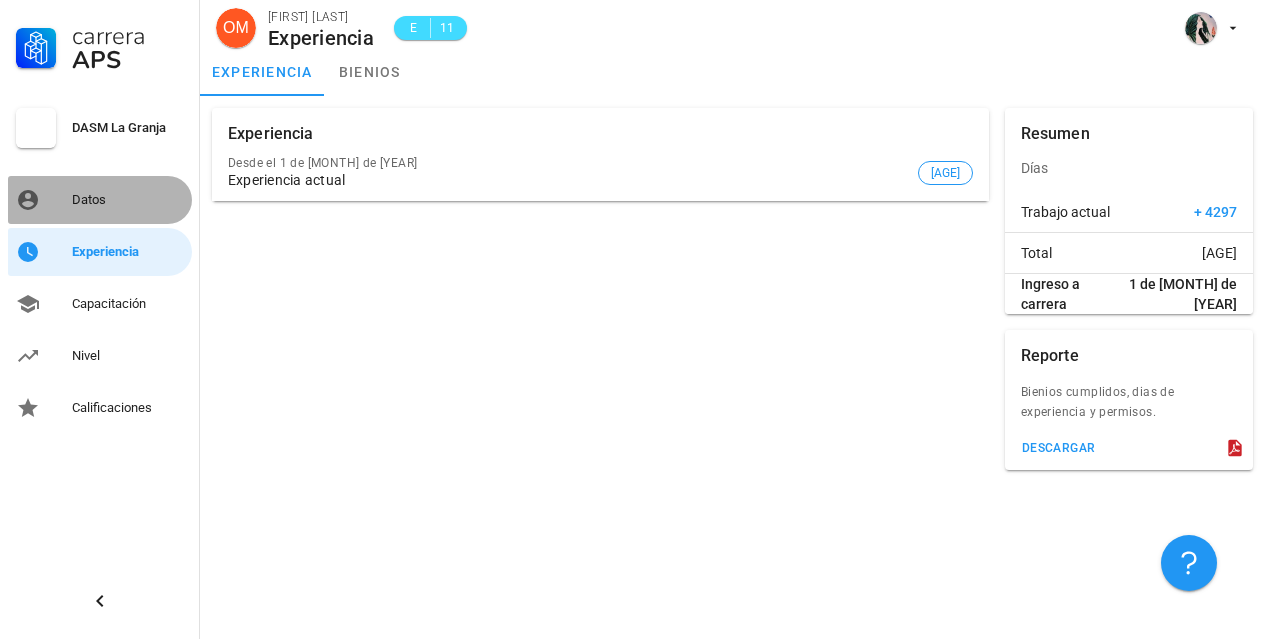 click on "Datos" at bounding box center (128, 200) 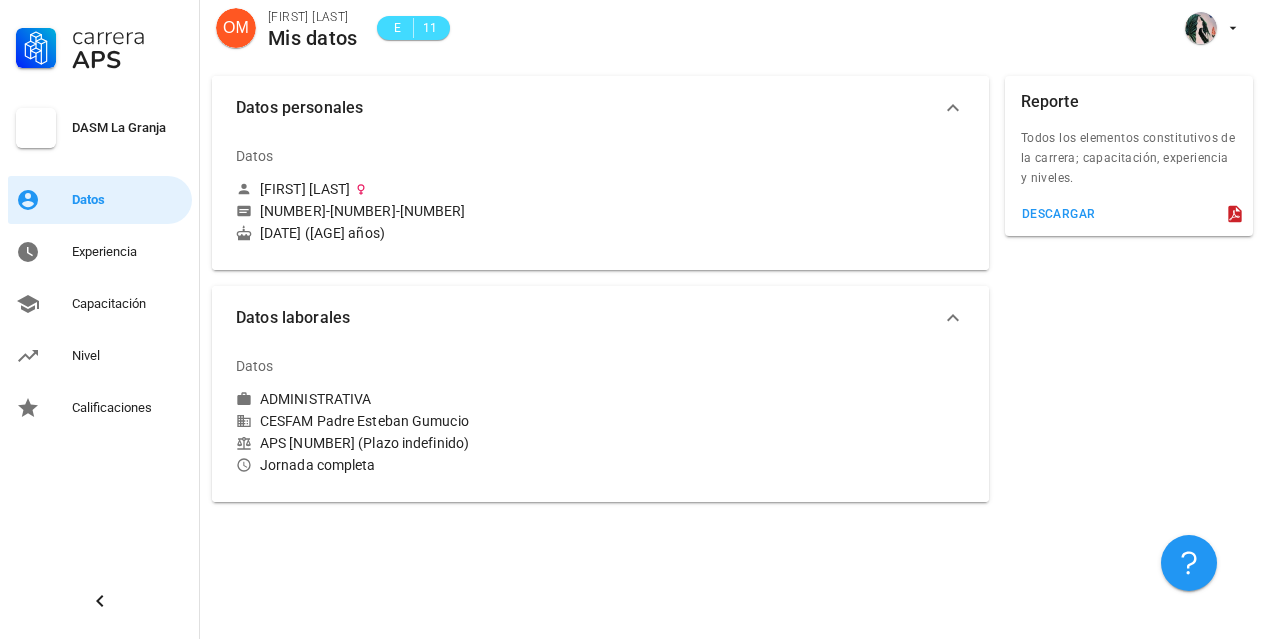 click at bounding box center [361, 189] 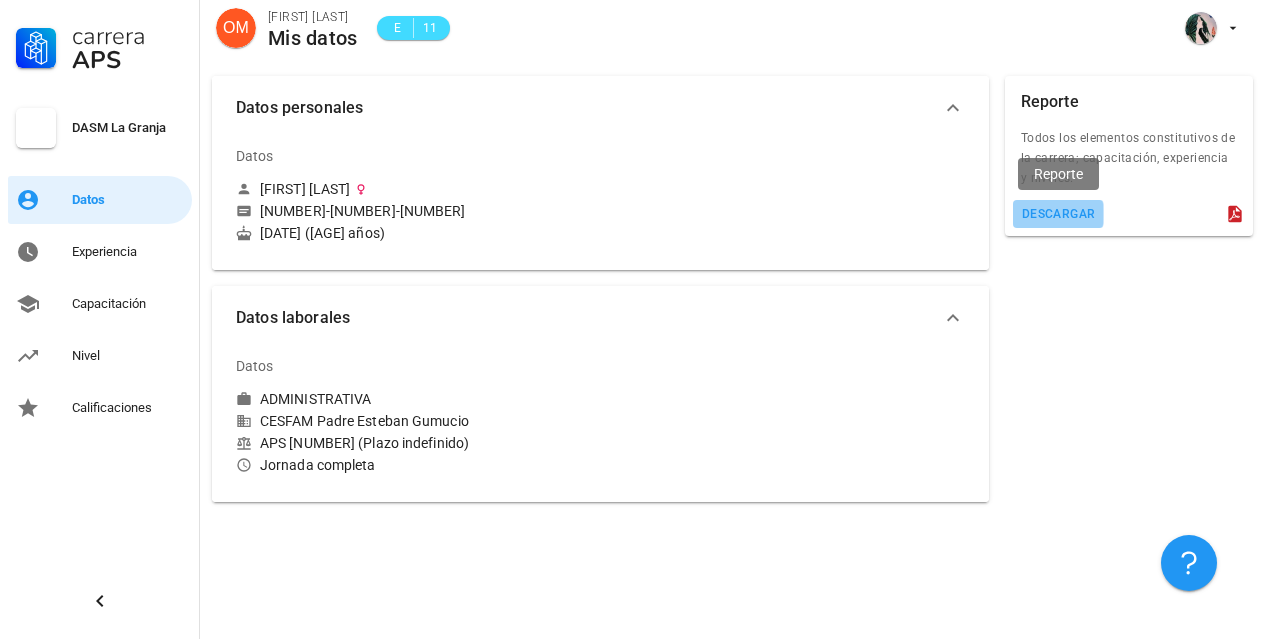 click on "descargar" at bounding box center [1058, 214] 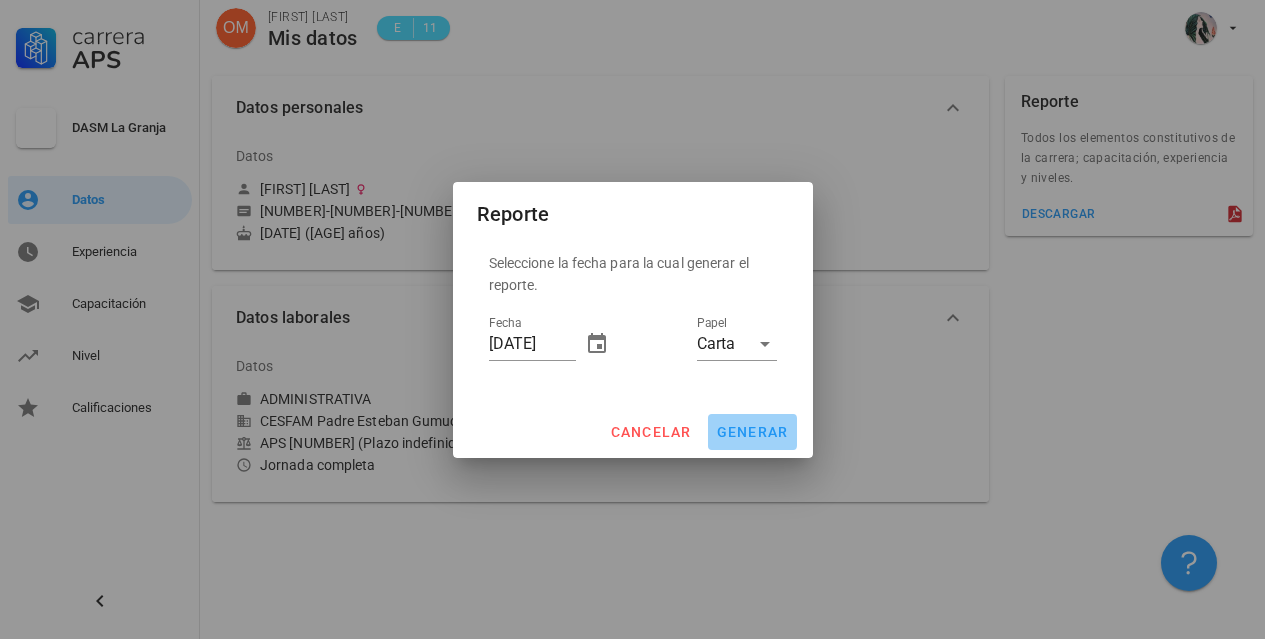 click on "generar" at bounding box center [752, 432] 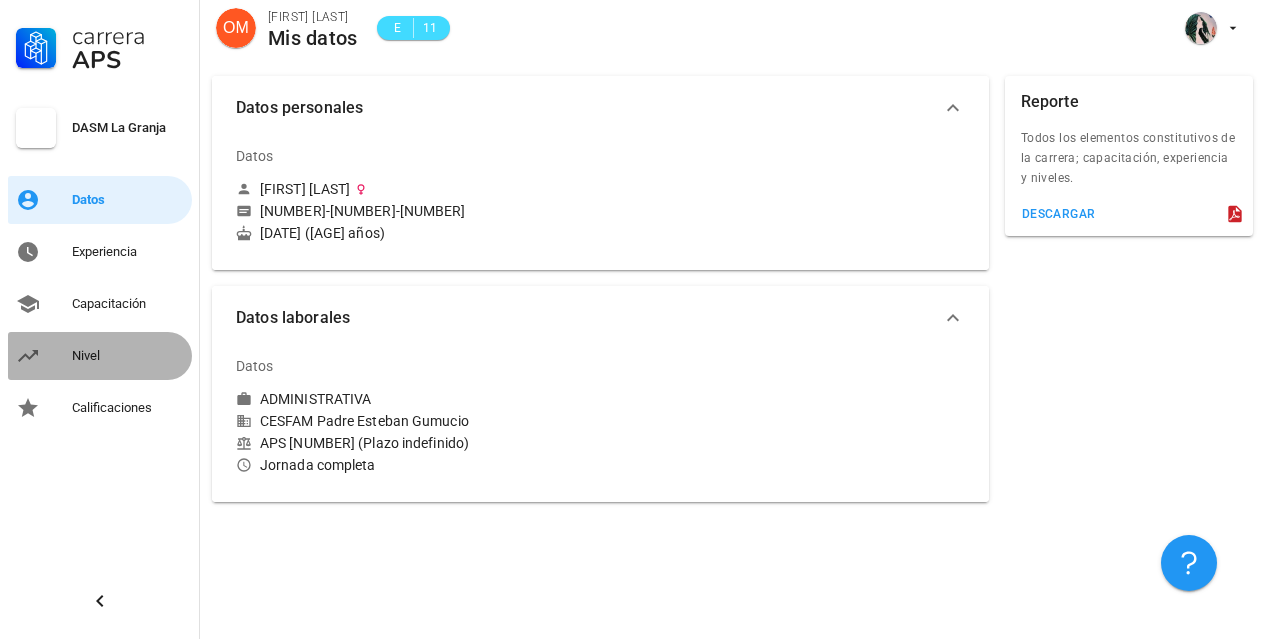 click on "Nivel" at bounding box center [128, 356] 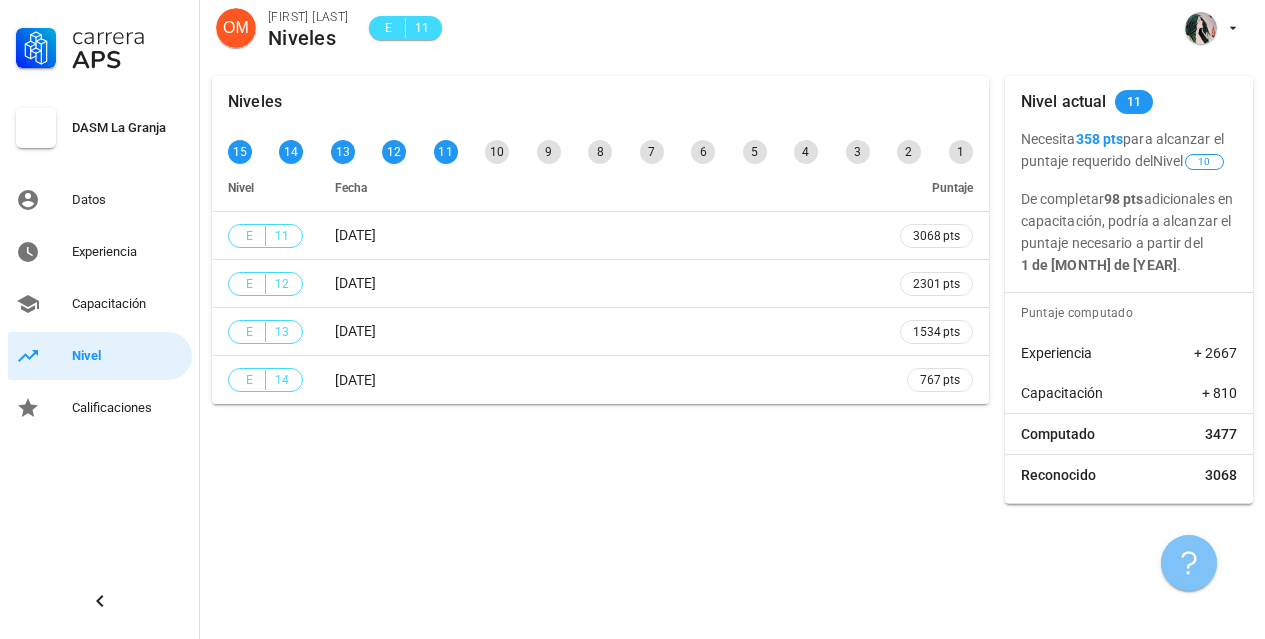 click at bounding box center [1189, 563] 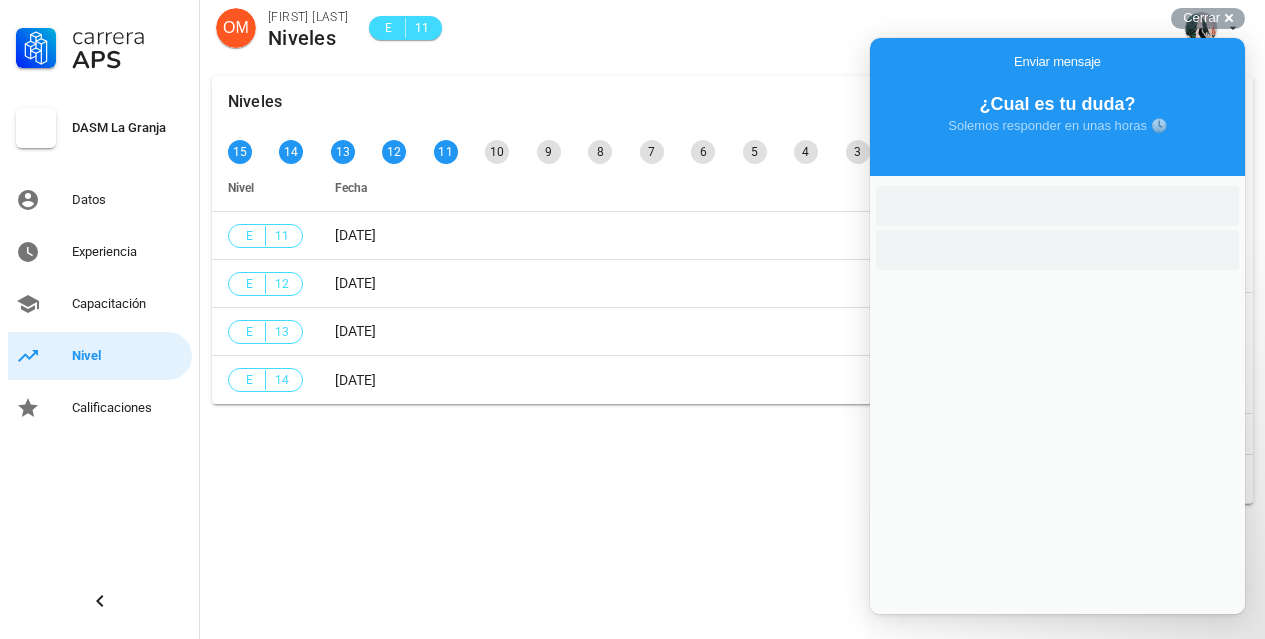 scroll, scrollTop: 0, scrollLeft: 0, axis: both 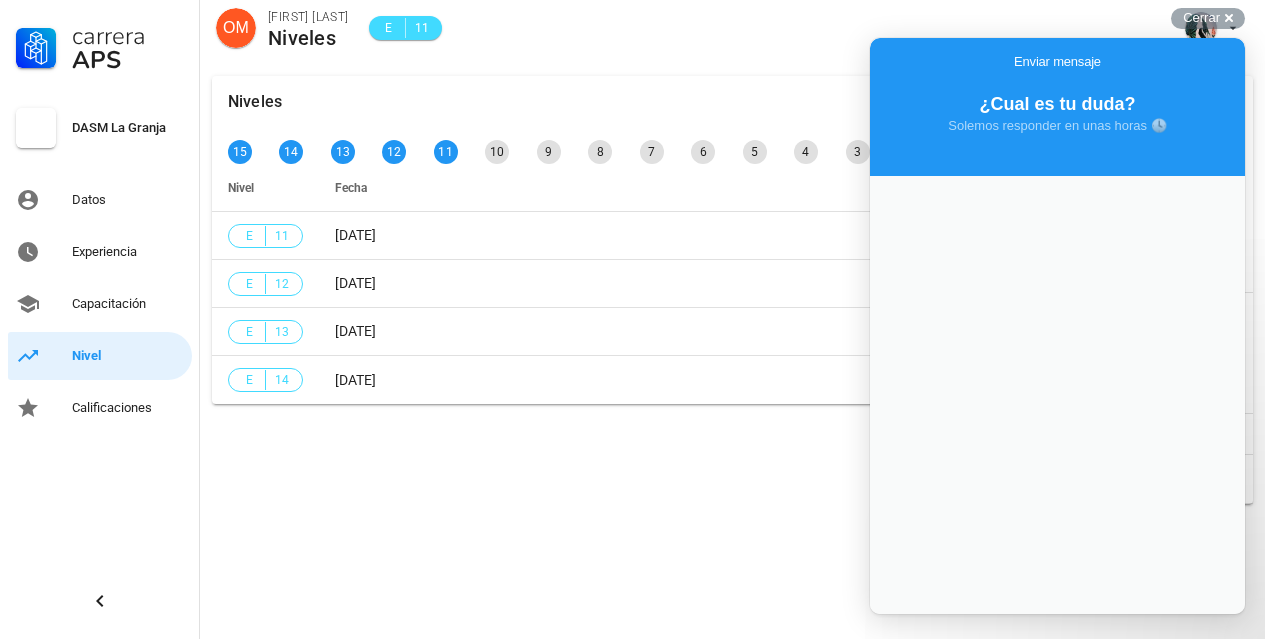 click on "Niveles
[NUMBER]
[NUMBER]
[NUMBER]
[NUMBER]
[NUMBER]
[NUMBER]
[NUMBER]
[NUMBER]
[NUMBER]
[NUMBER]
[NUMBER]
[NUMBER]
[NUMBER]
[NUMBER]
[NUMBER]
Nivel Fecha Puntaje E     [NUMBER]   [DATE]   [NUMBER]pts     E     [NUMBER]   [DATE]   [NUMBER]pts     E     [NUMBER]   [DATE]   [NUMBER]pts     E     [NUMBER]   [DATE]   [NUMBER]pts" at bounding box center (600, 290) 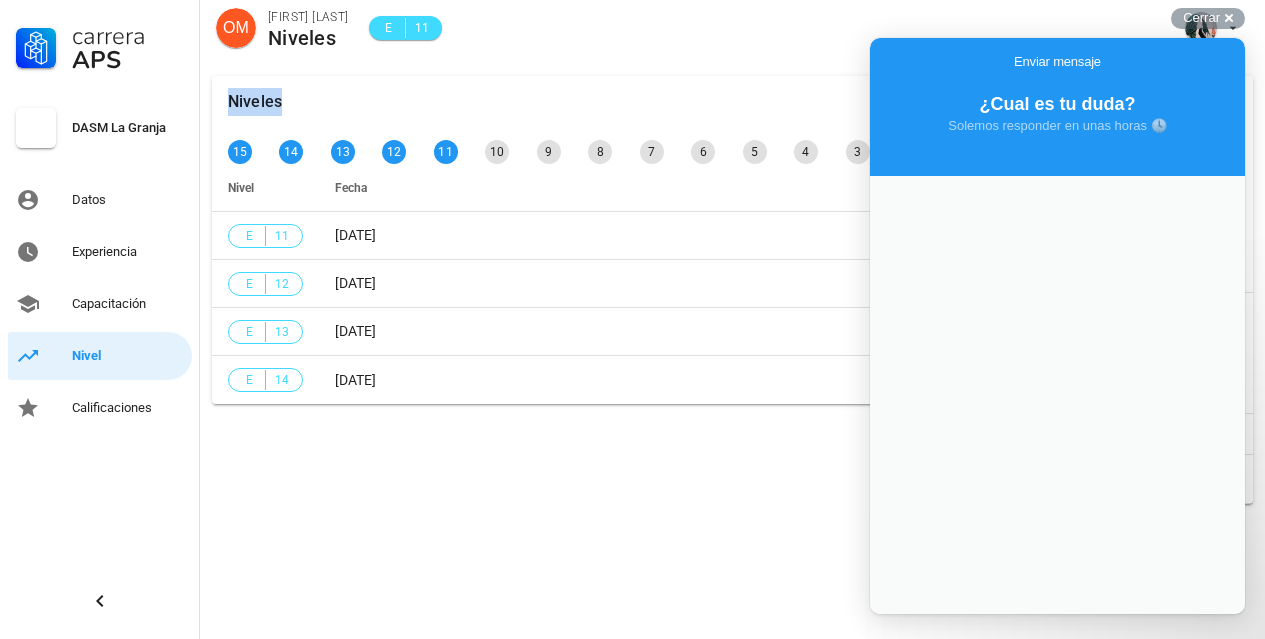 drag, startPoint x: 815, startPoint y: 37, endPoint x: 252, endPoint y: 348, distance: 643.1874 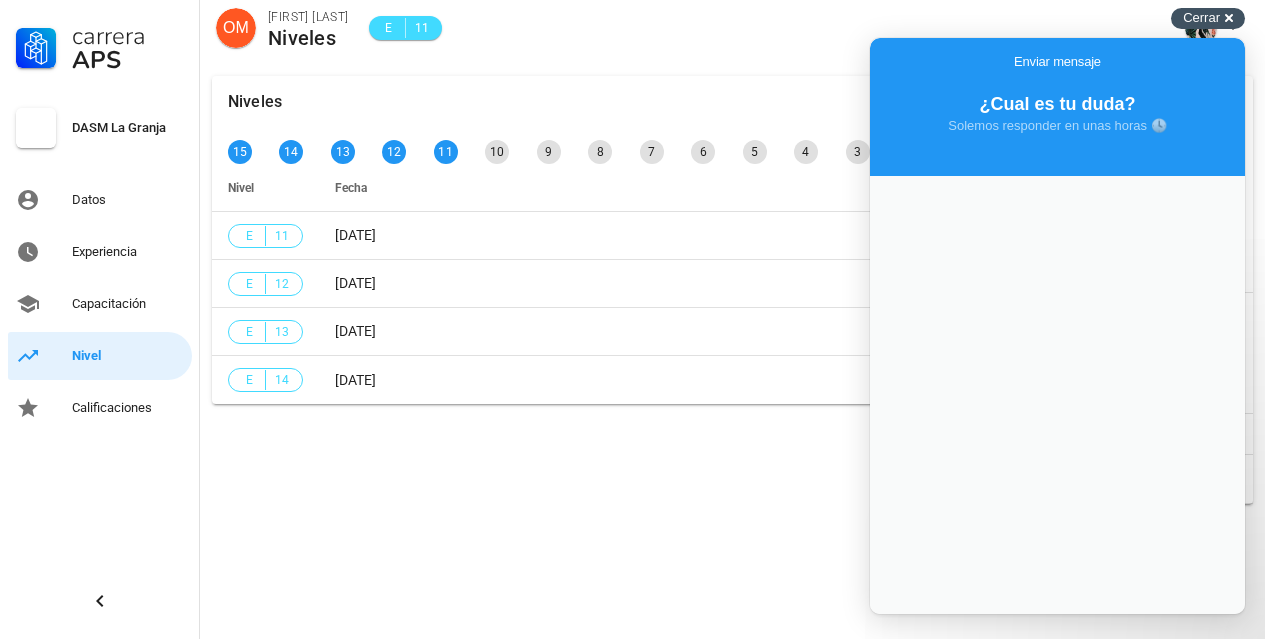 click on "Cerrar cross-small" at bounding box center (1208, 18) 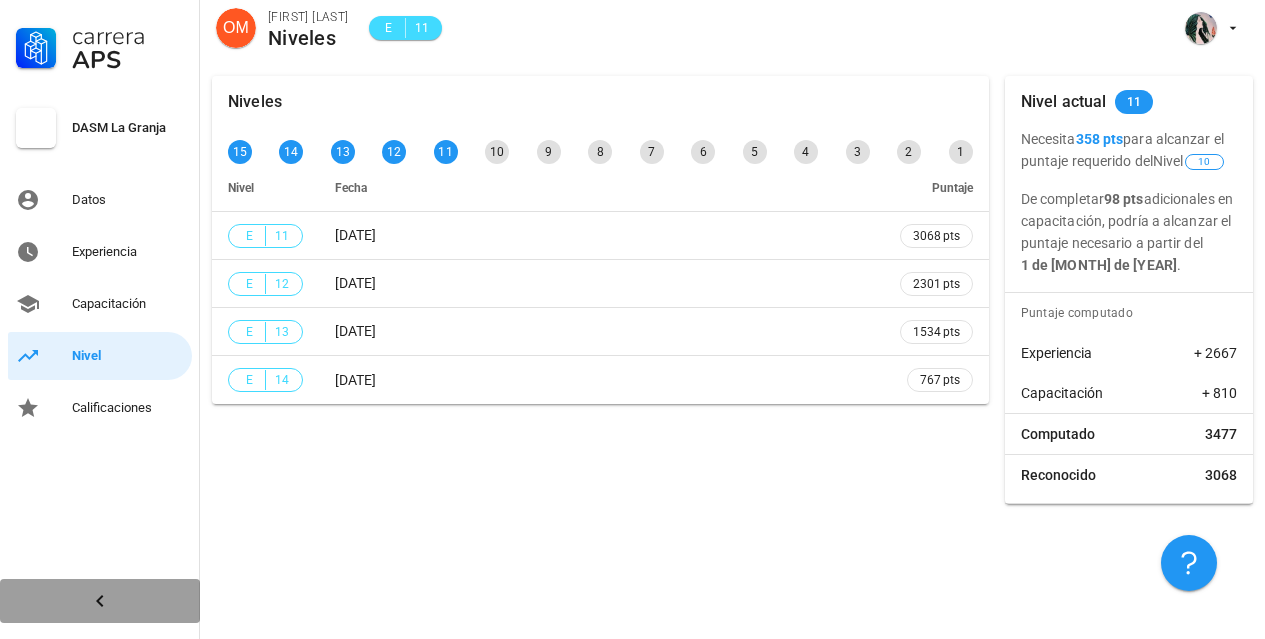 click at bounding box center (100, 601) 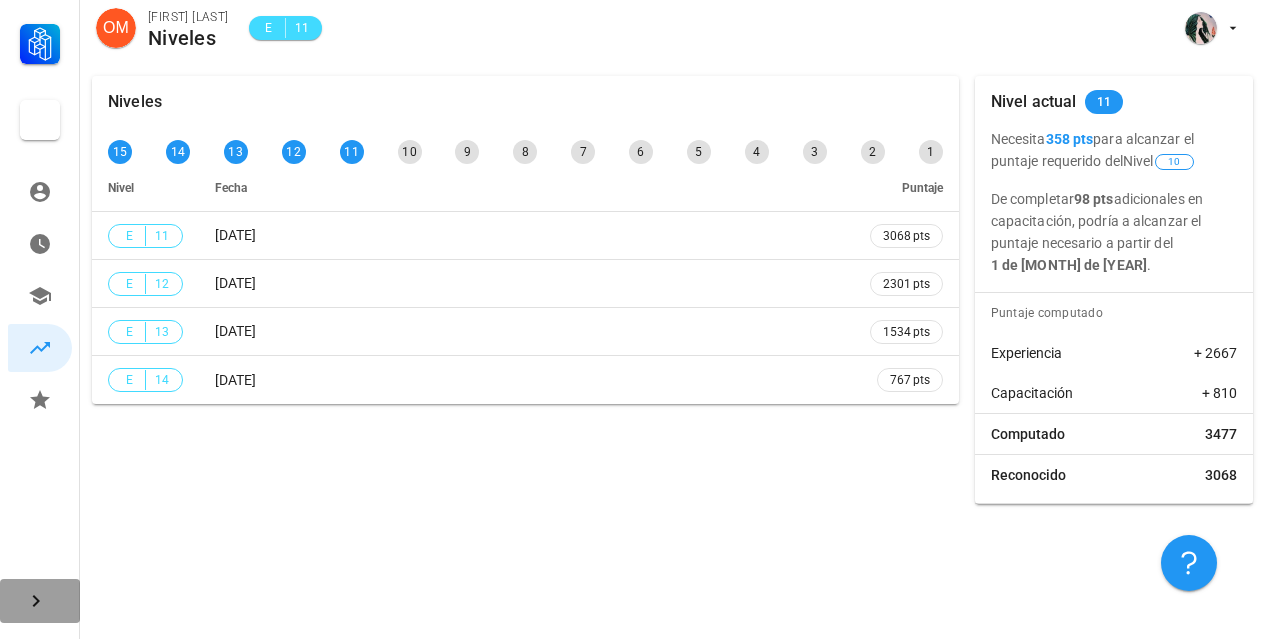 click at bounding box center (36, 601) 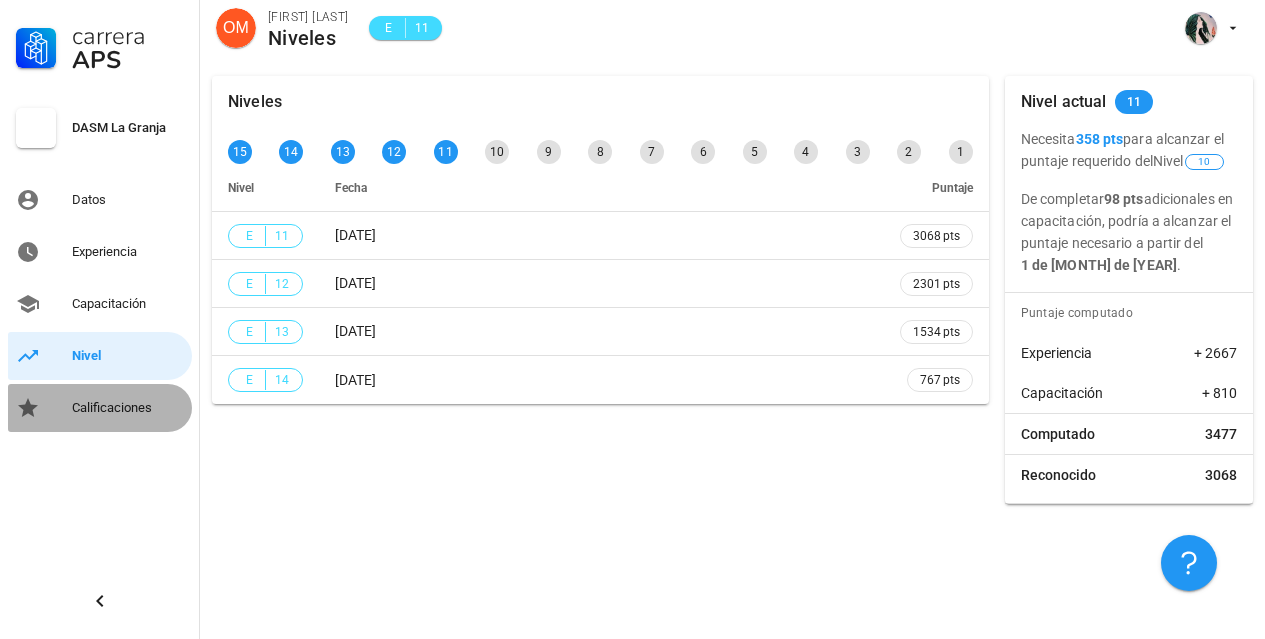 click on "Calificaciones" at bounding box center [128, 408] 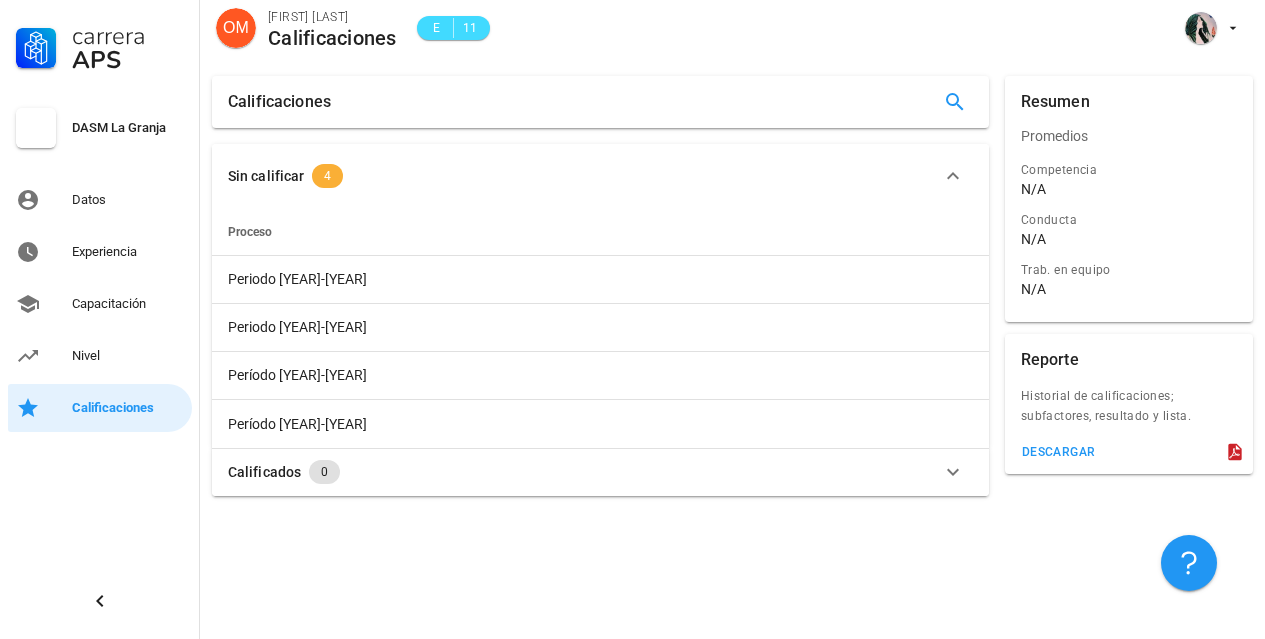 click on "4" at bounding box center (327, 176) 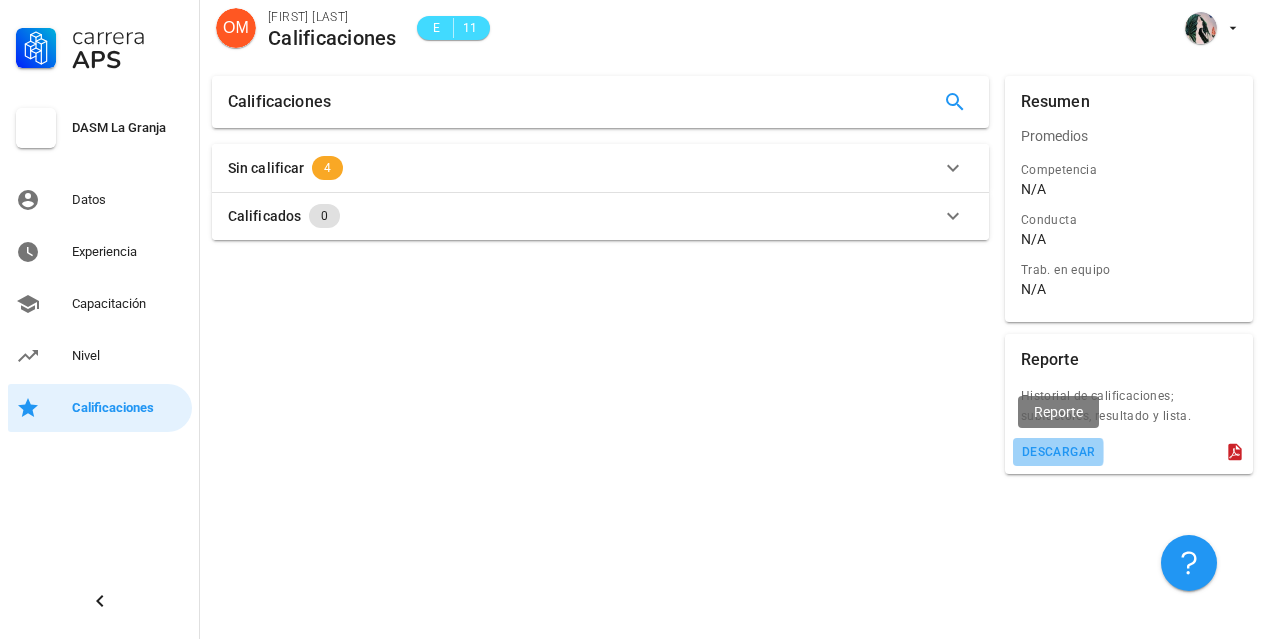 click on "descargar" at bounding box center (1058, 452) 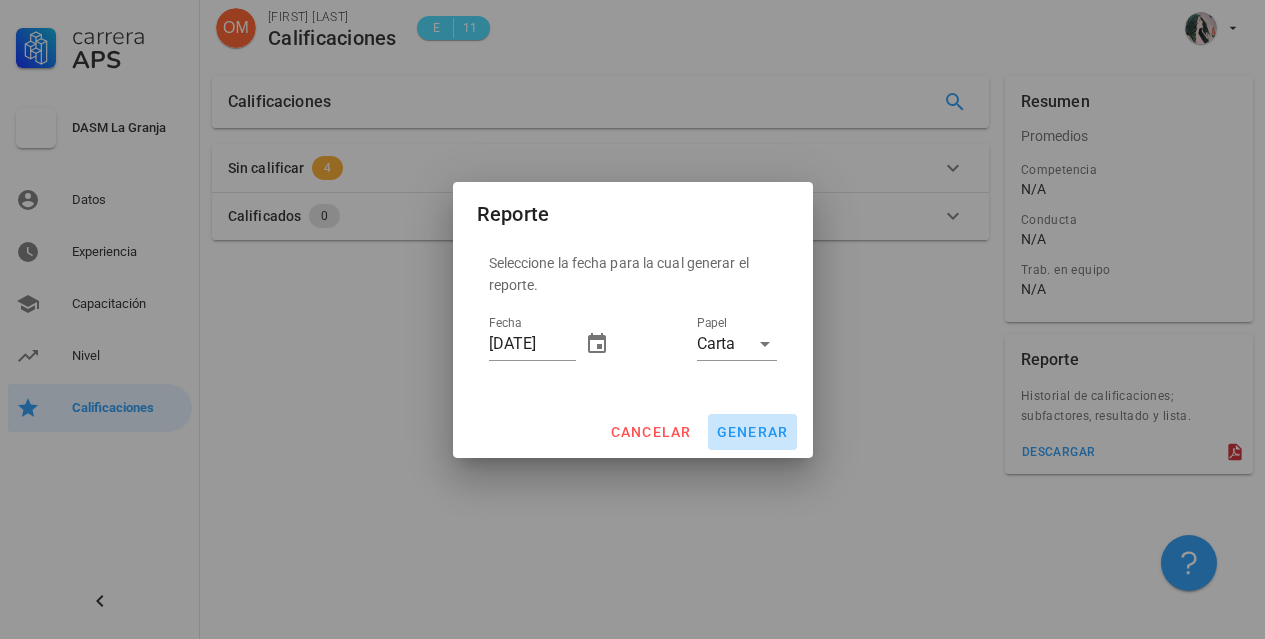 click on "generar" at bounding box center (752, 432) 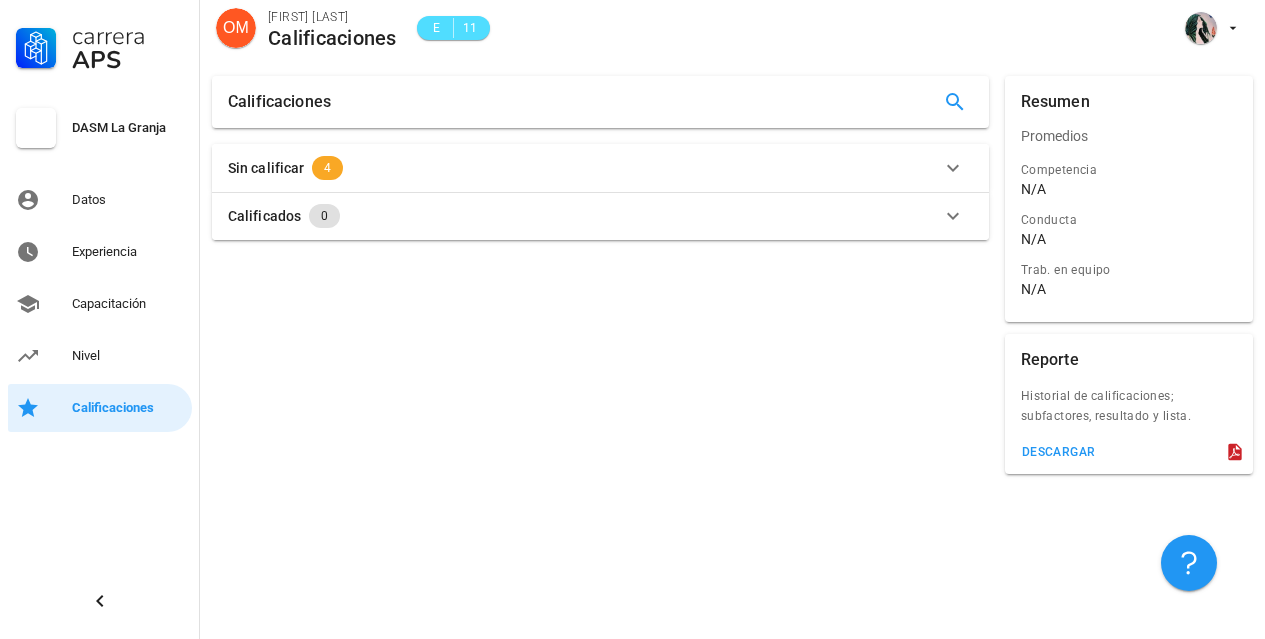 click on "E" at bounding box center (437, 28) 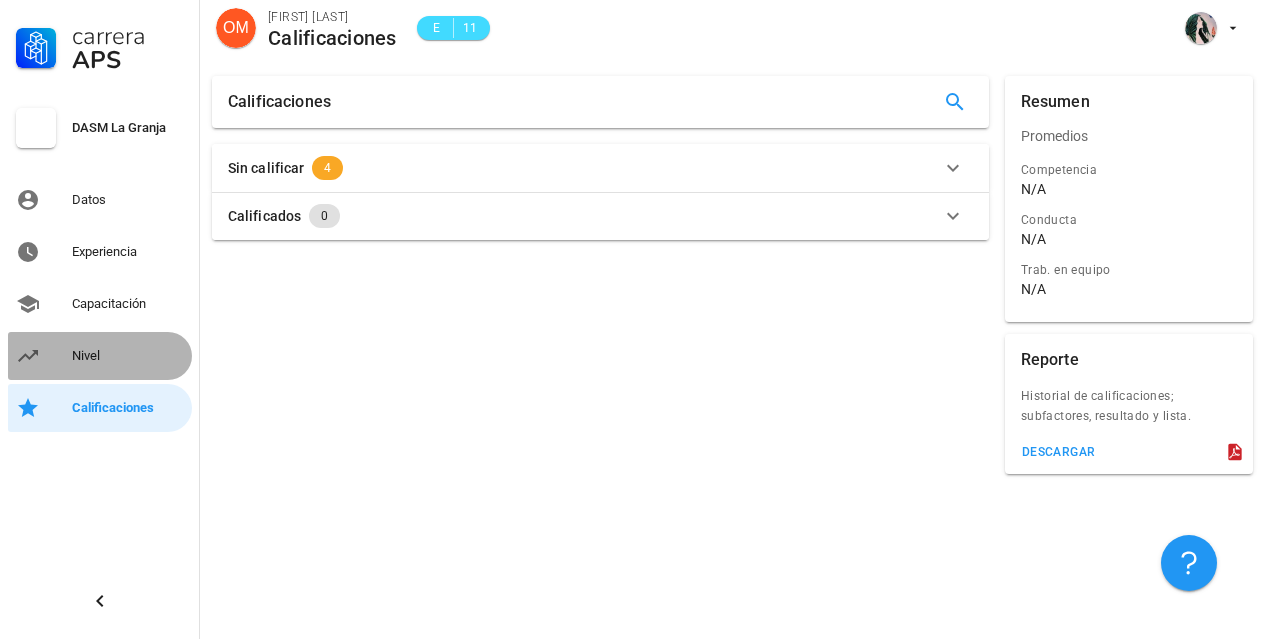 click on "Nivel" at bounding box center [128, 356] 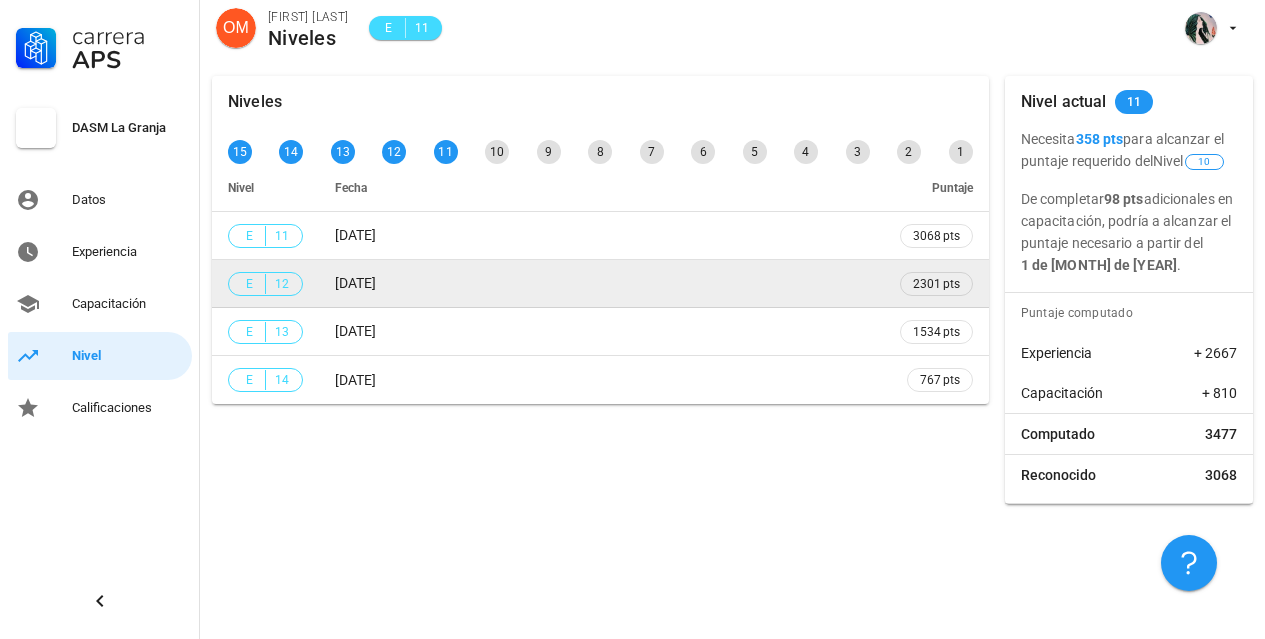 click on "[DATE]" at bounding box center (601, 236) 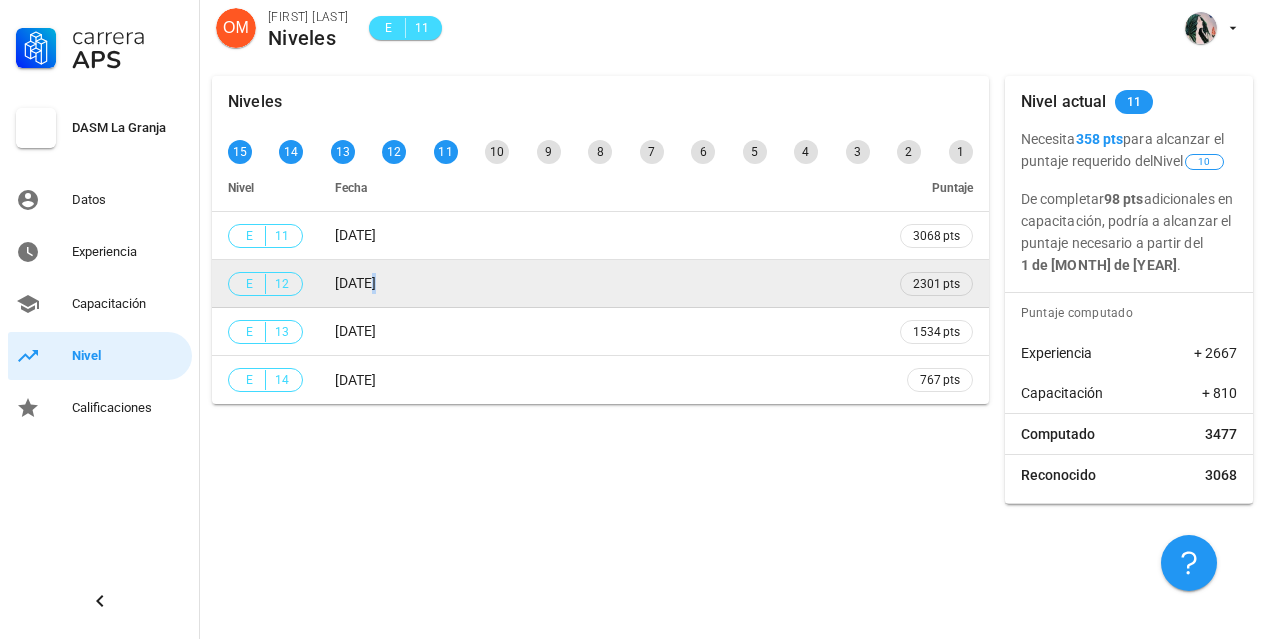 click on "[DATE]" at bounding box center [355, 235] 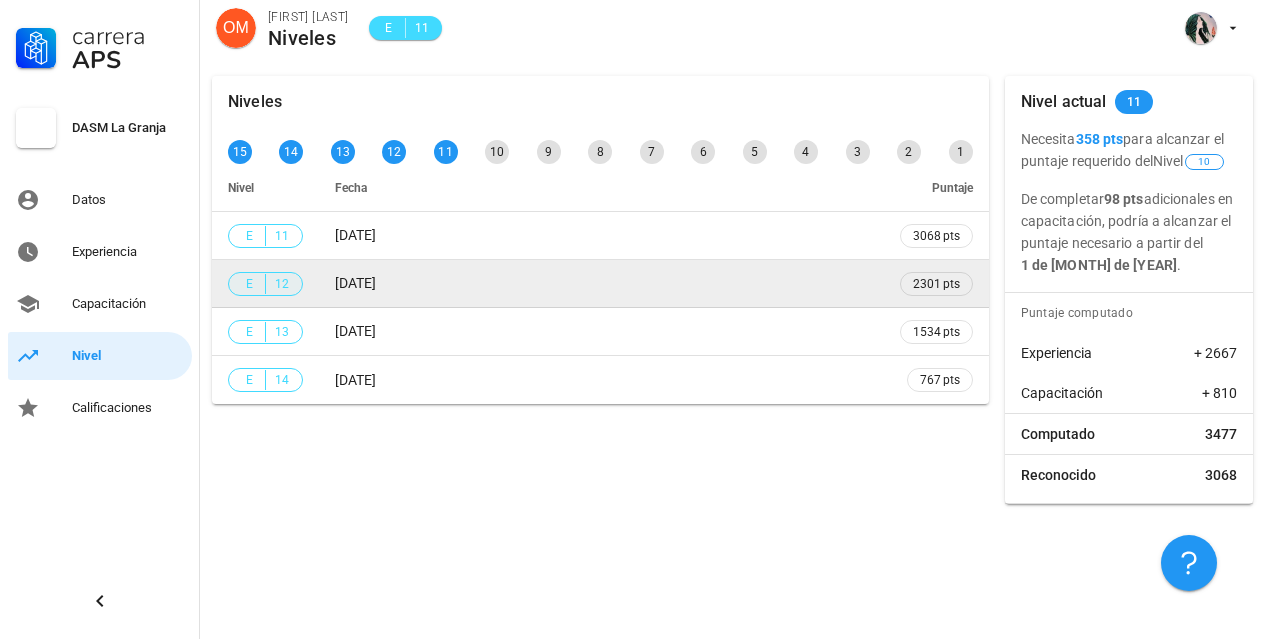 click on "12" at bounding box center [282, 284] 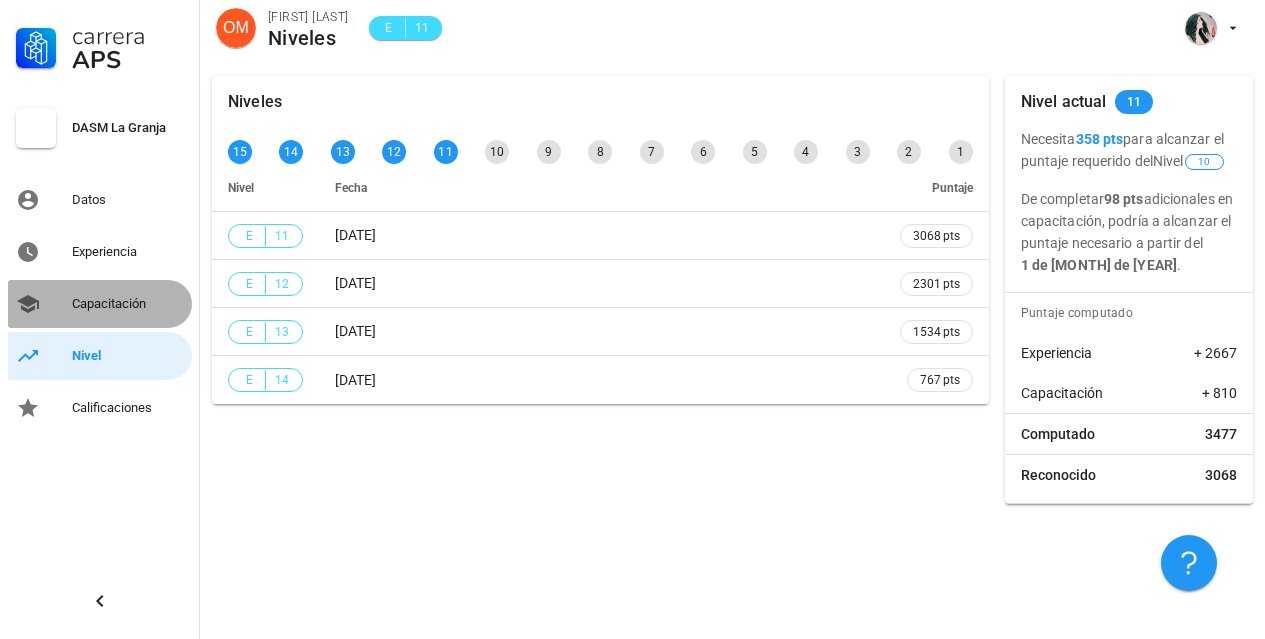 click on "Capacitación" at bounding box center (128, 304) 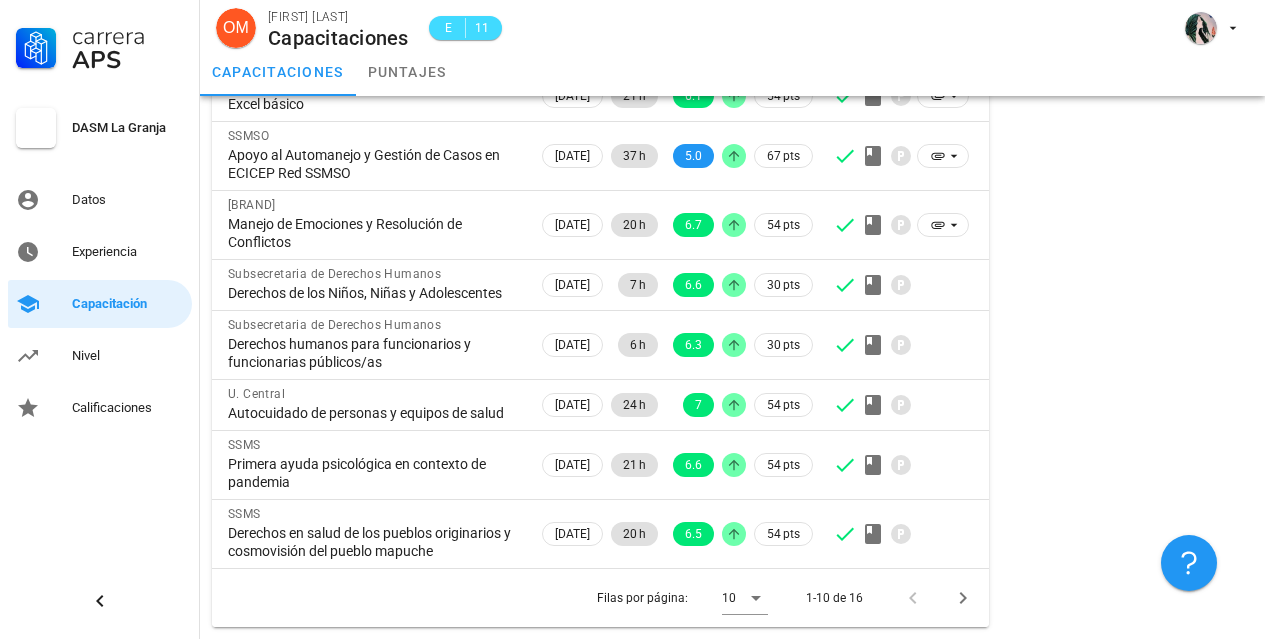scroll, scrollTop: 373, scrollLeft: 0, axis: vertical 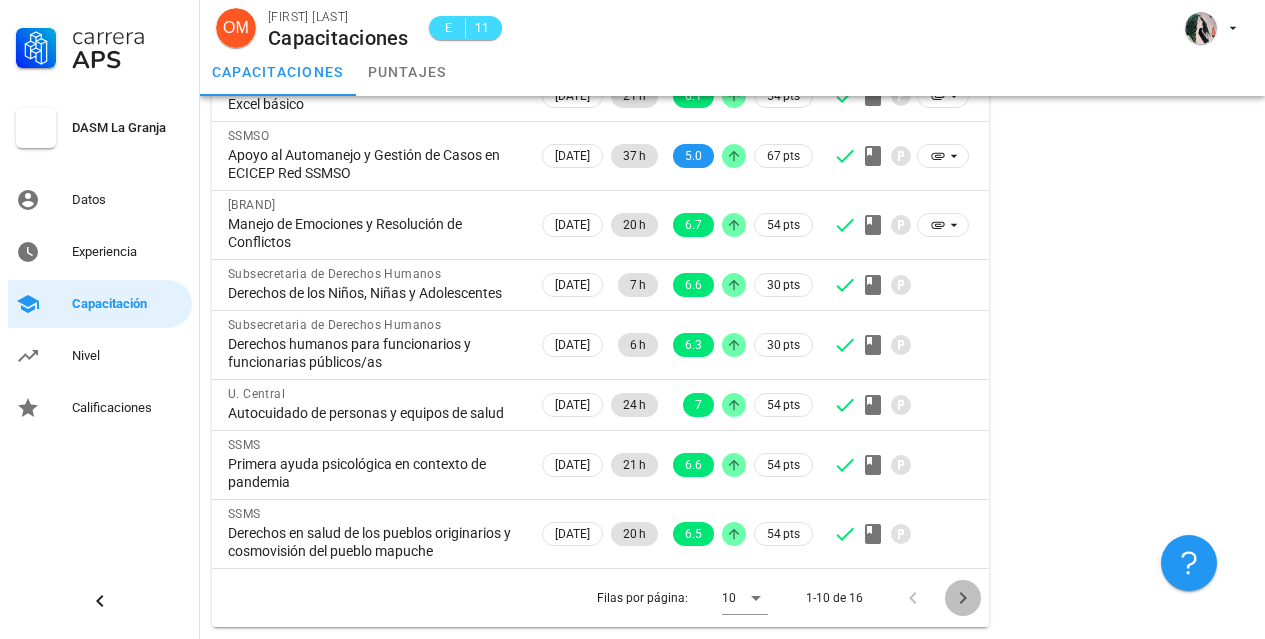 click at bounding box center [963, 598] 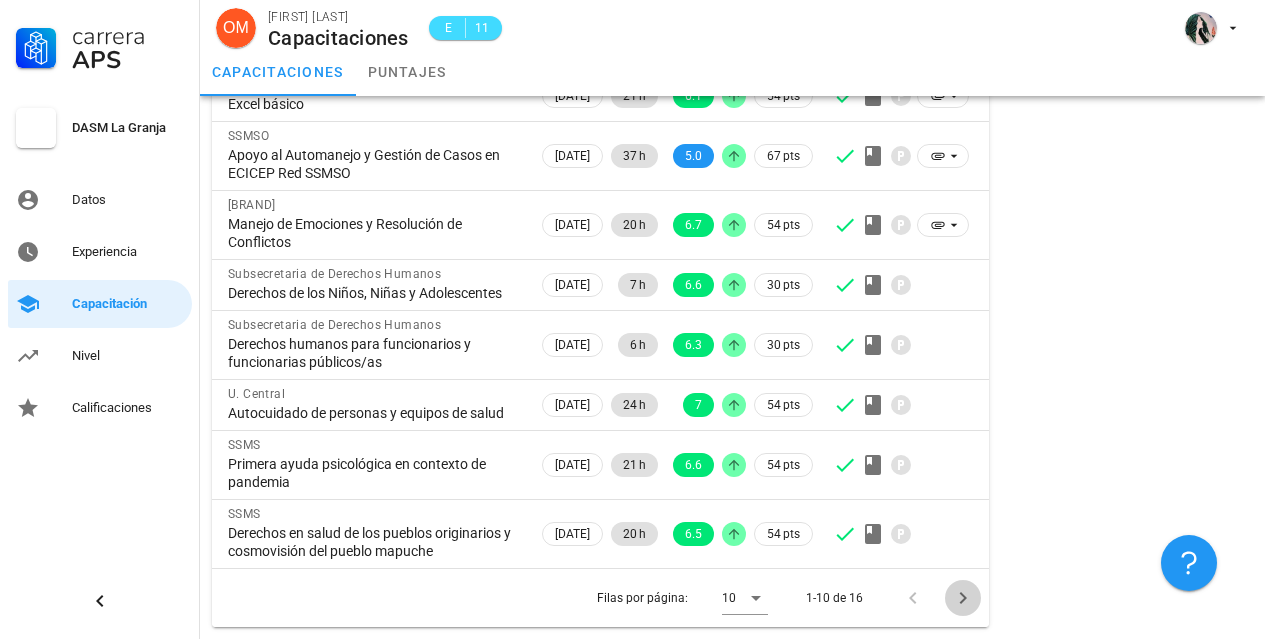 scroll, scrollTop: 115, scrollLeft: 0, axis: vertical 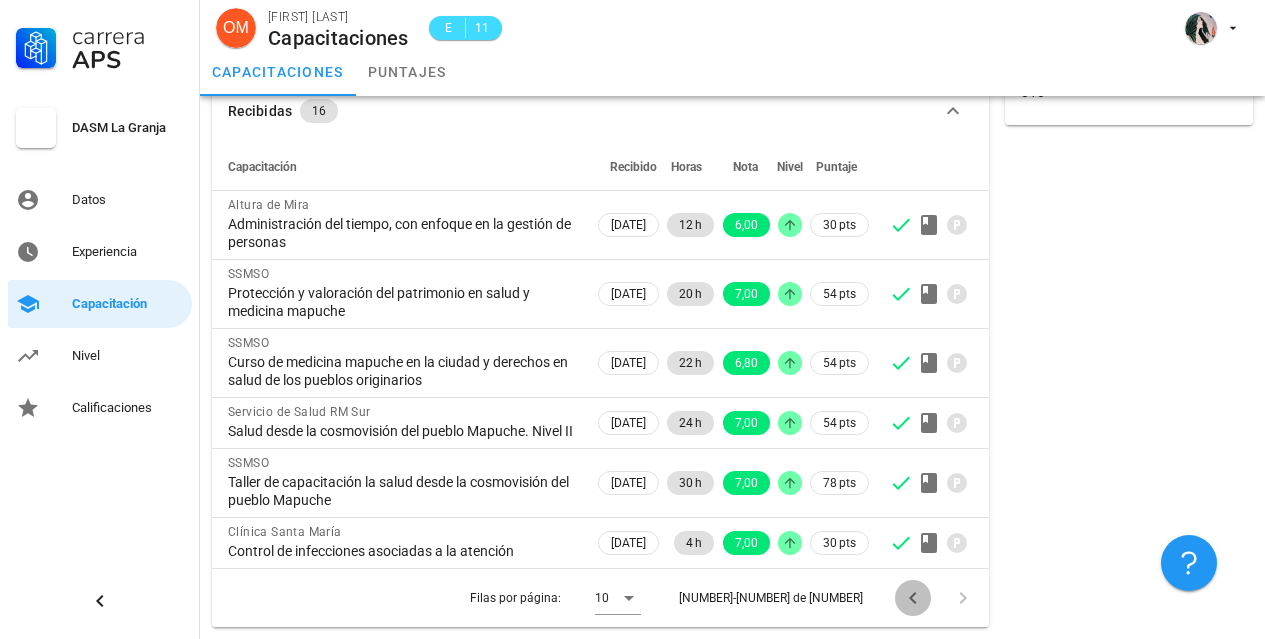 click at bounding box center [913, 598] 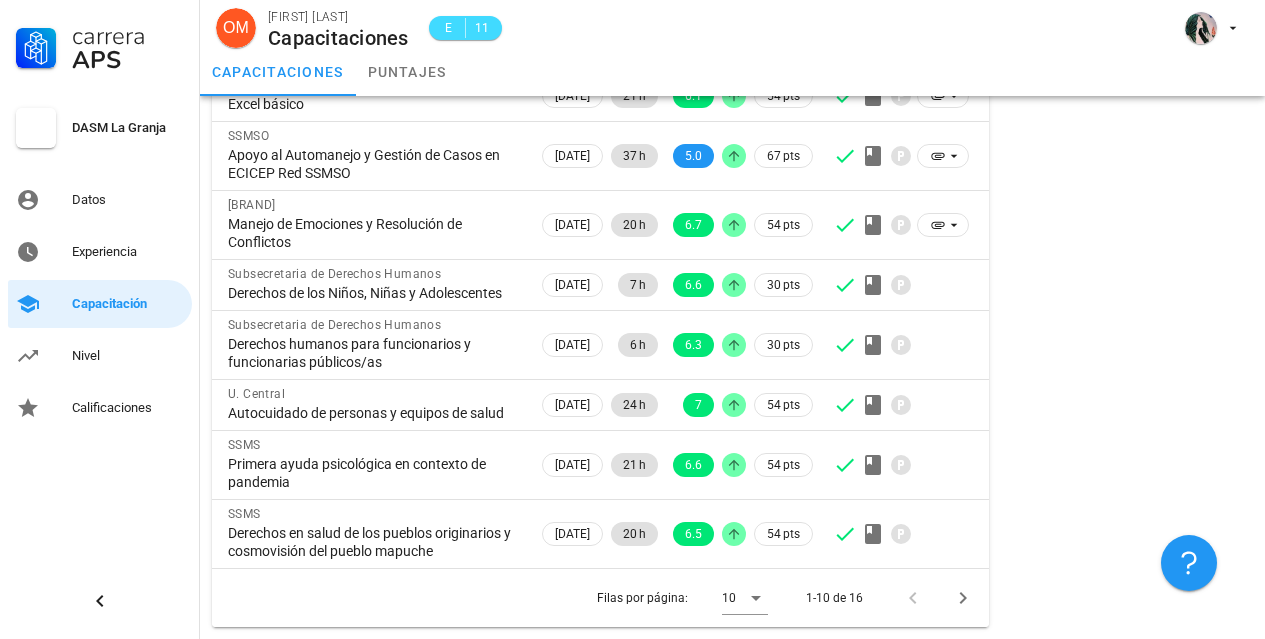 scroll, scrollTop: 373, scrollLeft: 0, axis: vertical 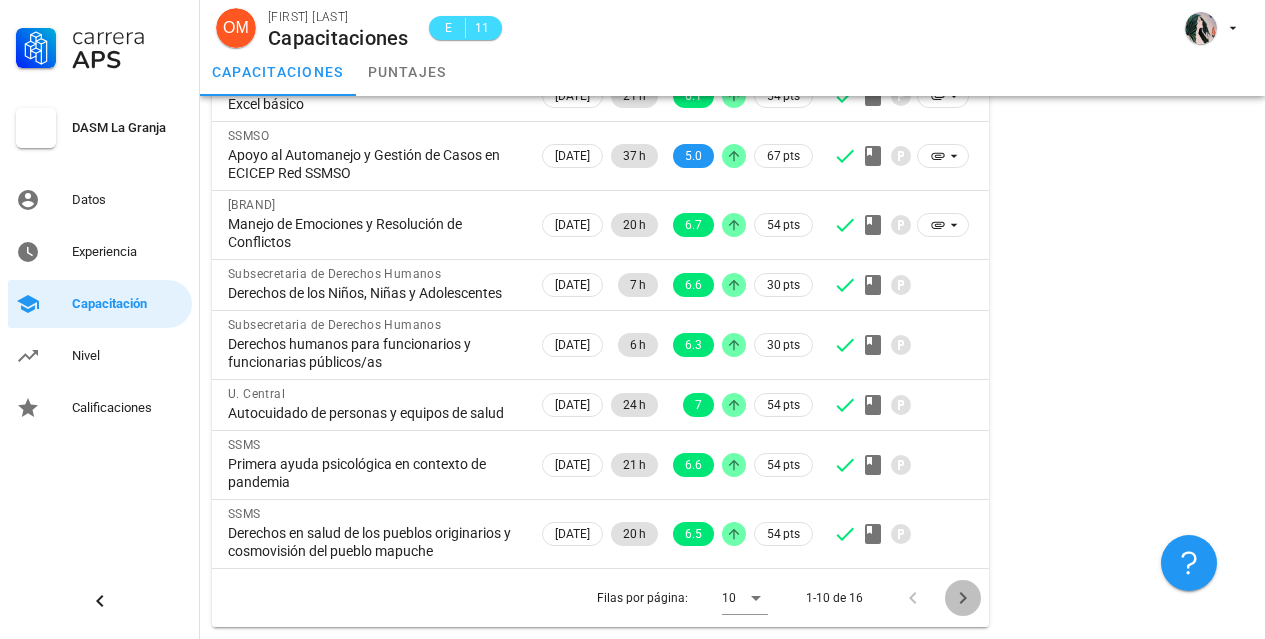click at bounding box center (963, 598) 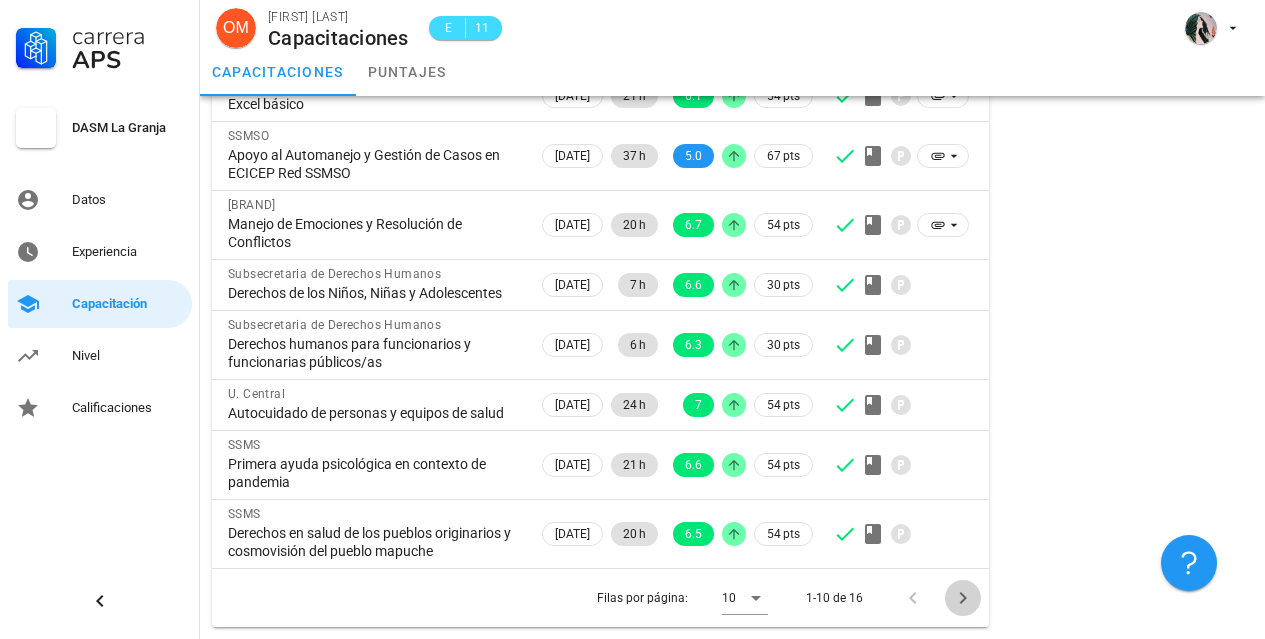 scroll, scrollTop: 115, scrollLeft: 0, axis: vertical 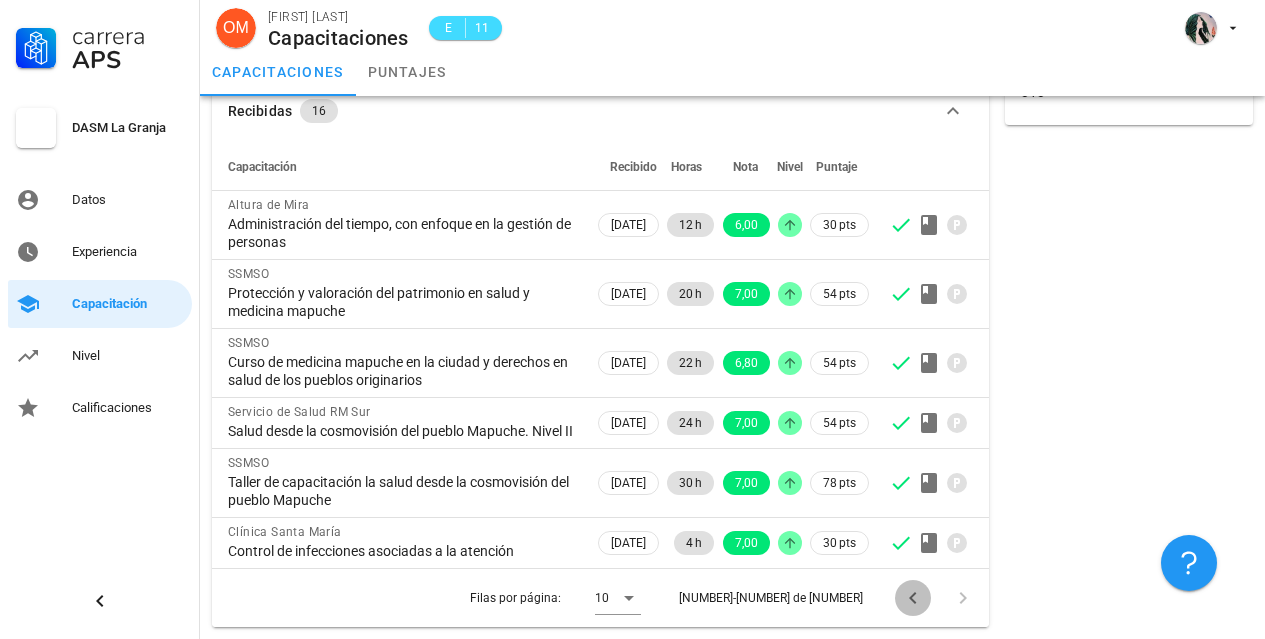 click at bounding box center [913, 598] 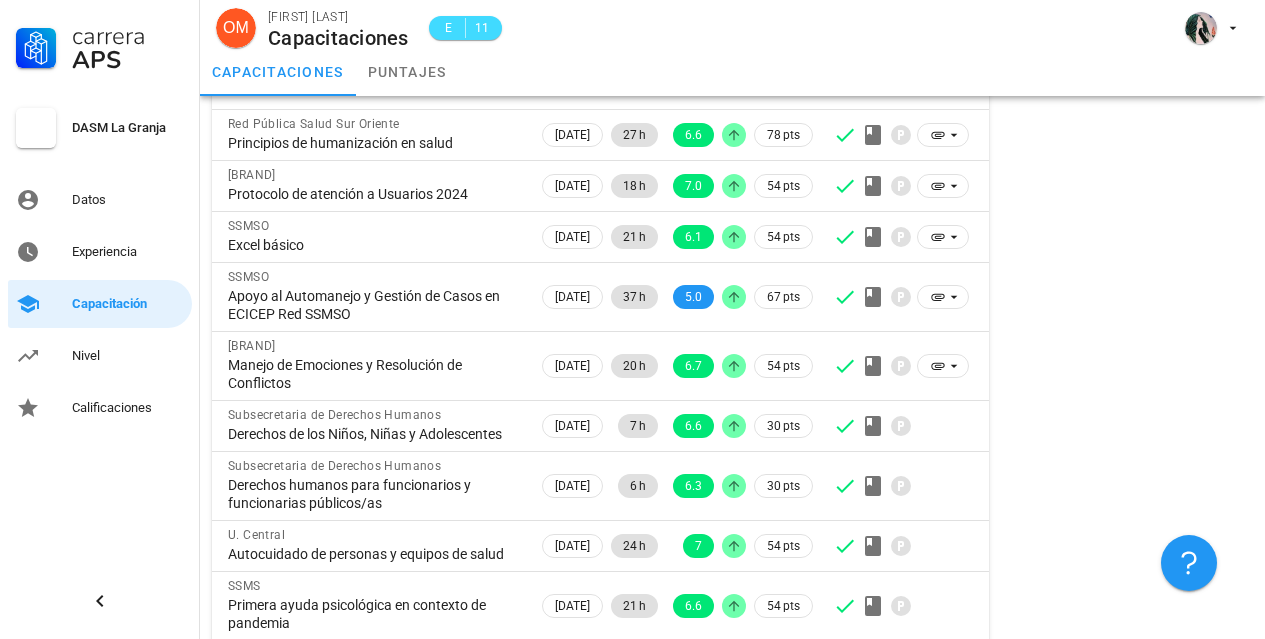 scroll, scrollTop: 195, scrollLeft: 0, axis: vertical 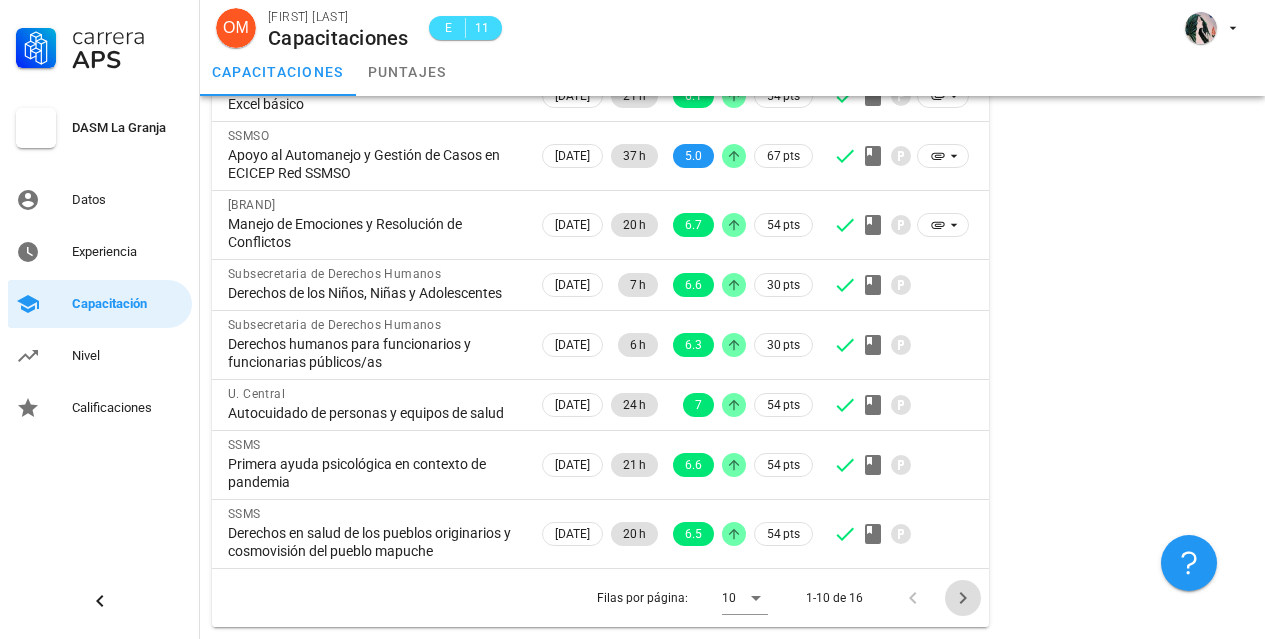 click at bounding box center (963, 598) 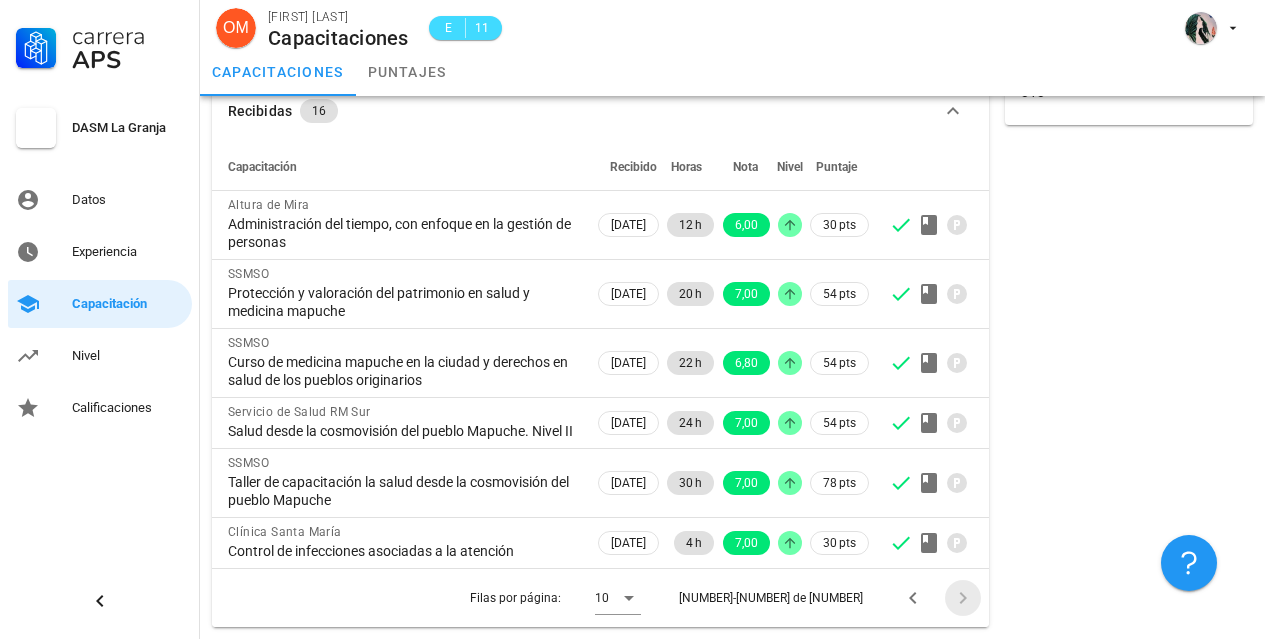 scroll, scrollTop: 115, scrollLeft: 0, axis: vertical 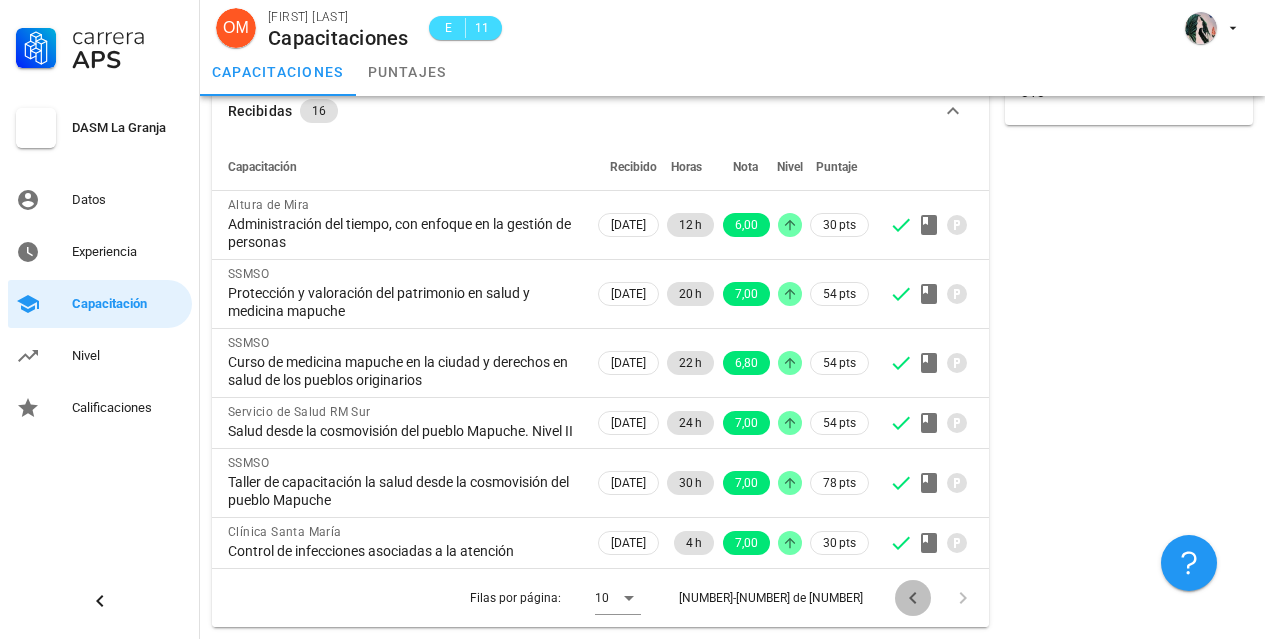 click at bounding box center (913, 598) 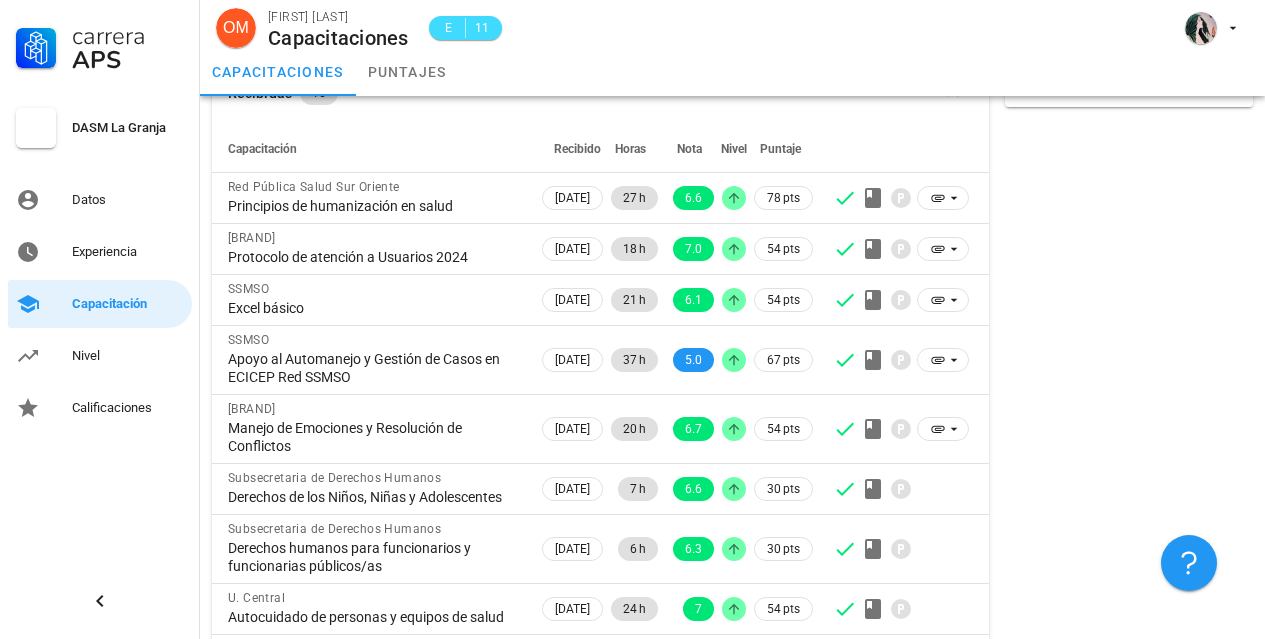 click on "DASM La Granja" at bounding box center (128, 128) 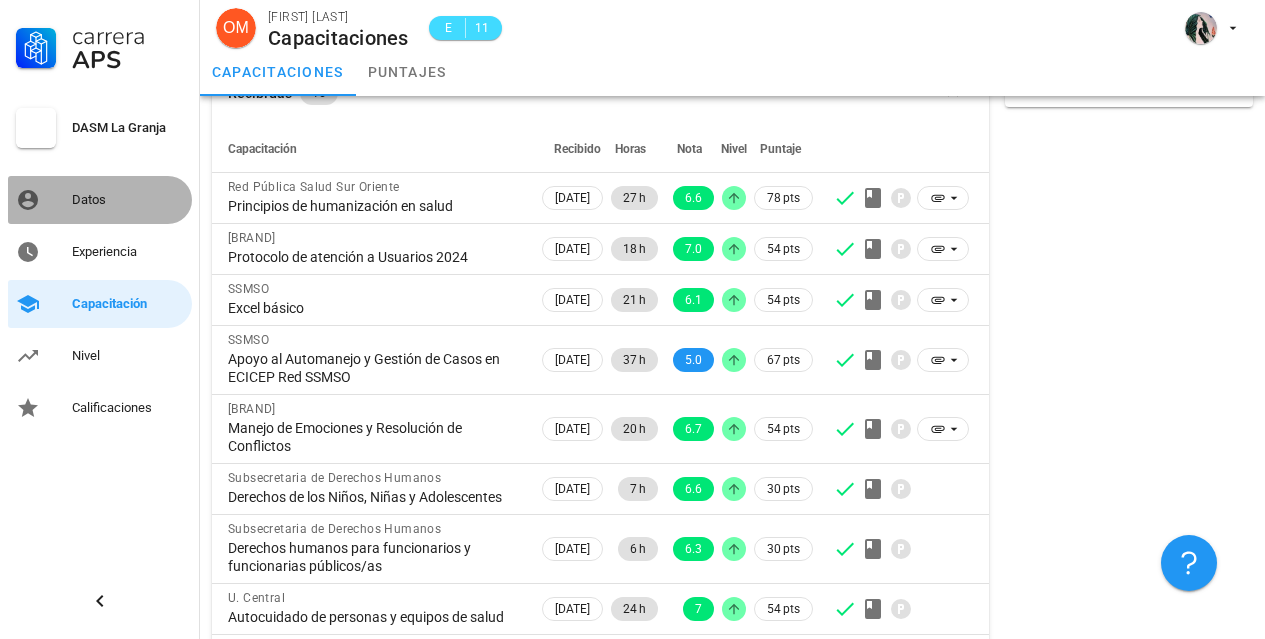 click on "Datos" at bounding box center [128, 200] 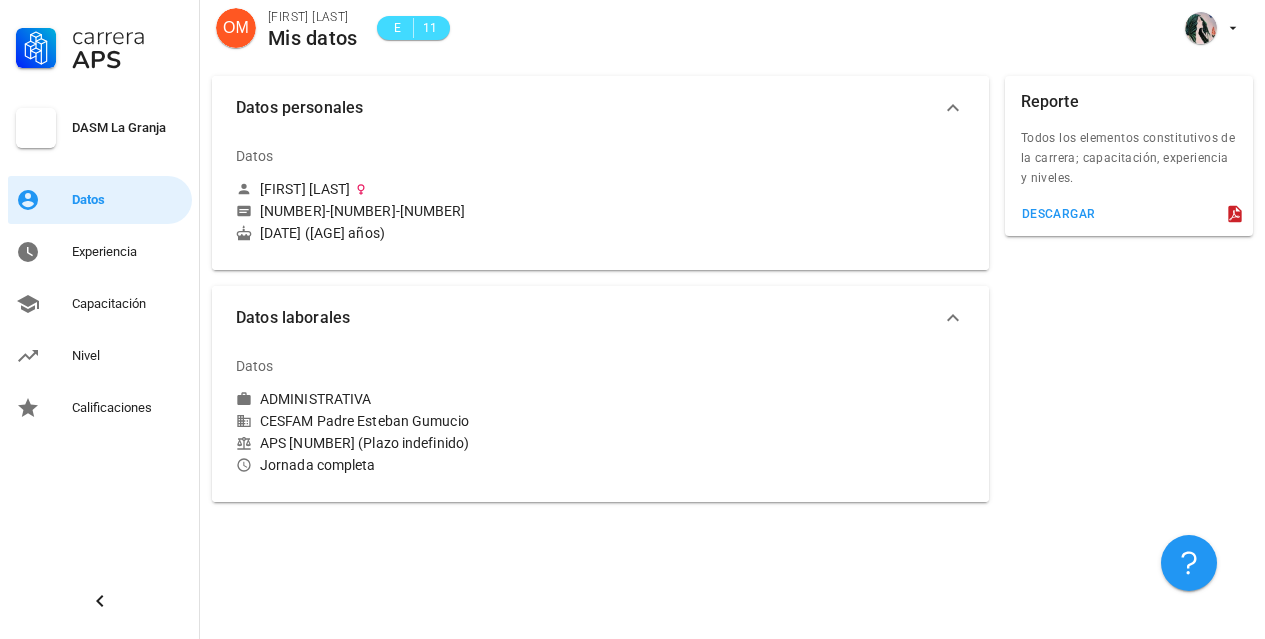 scroll, scrollTop: 0, scrollLeft: 0, axis: both 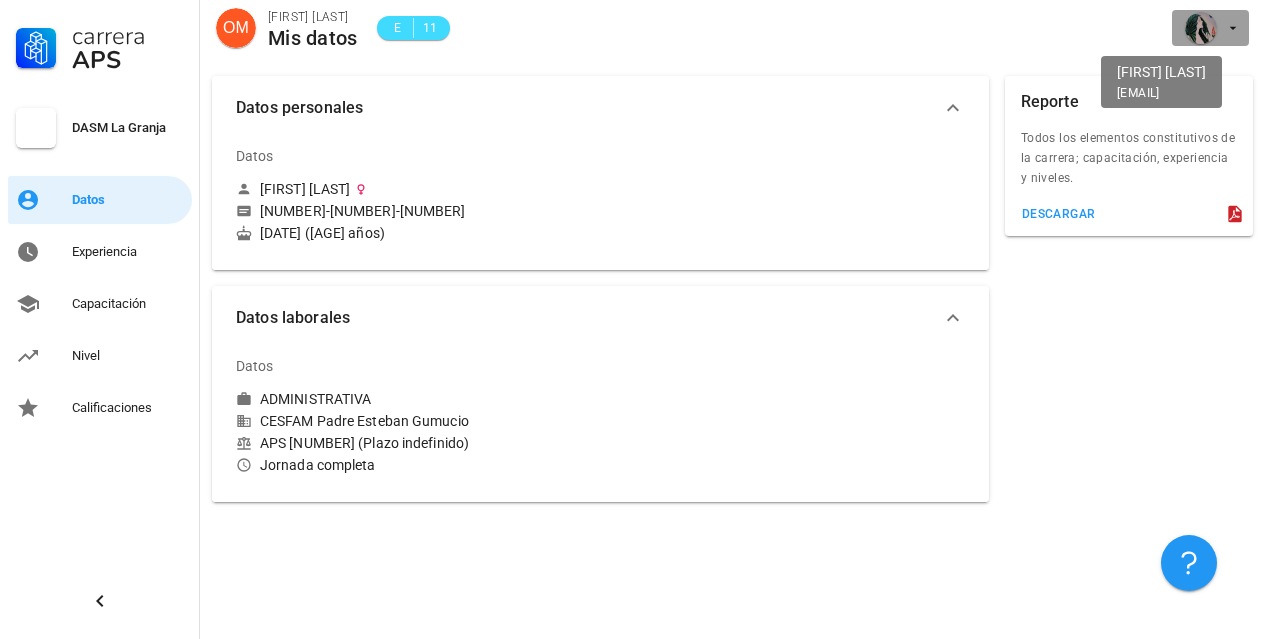 click at bounding box center [1233, 28] 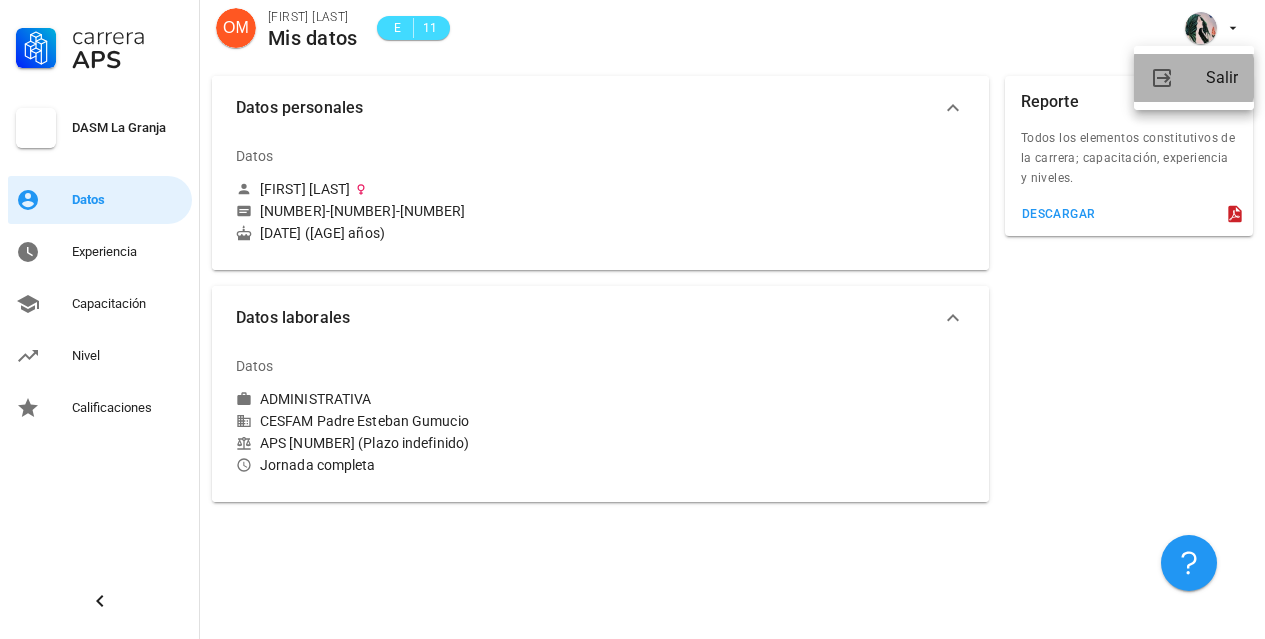 click on "Salir" at bounding box center [1222, 78] 